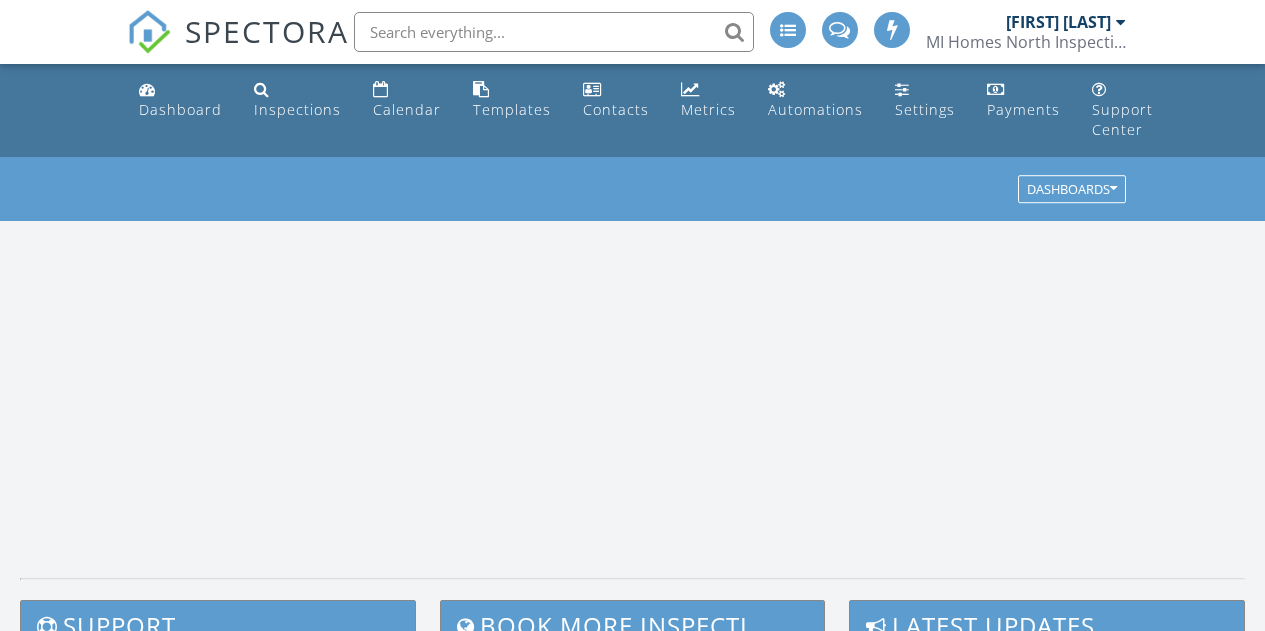scroll, scrollTop: 0, scrollLeft: 0, axis: both 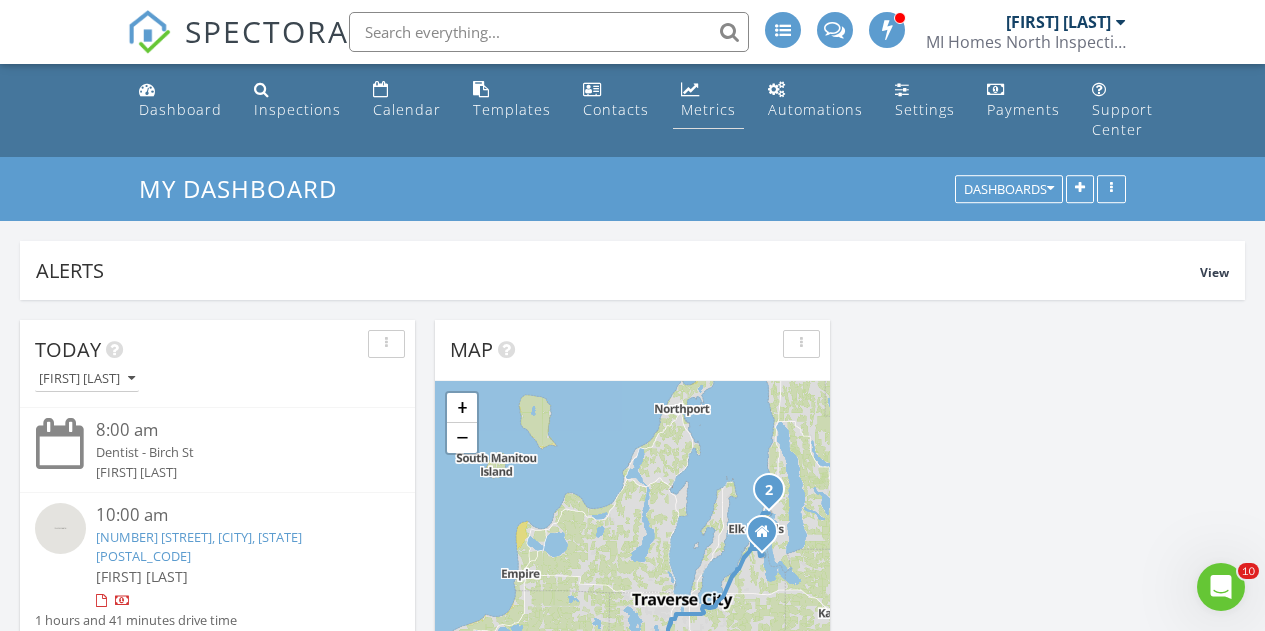 click on "Metrics" at bounding box center [708, 109] 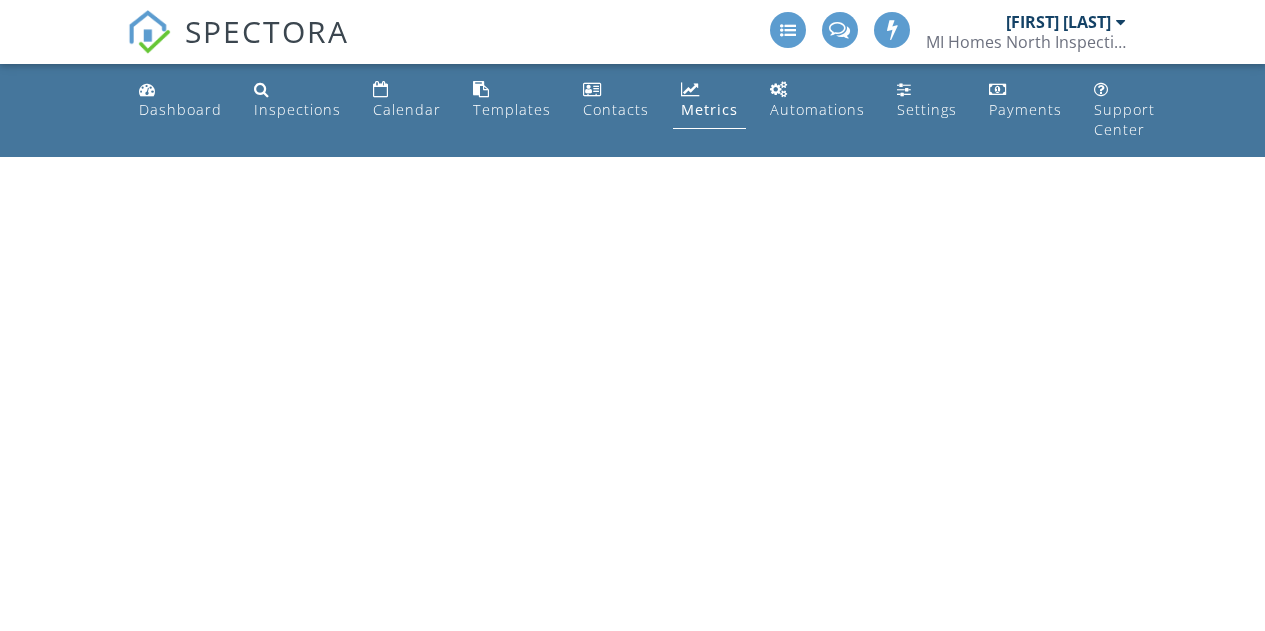 scroll, scrollTop: 0, scrollLeft: 0, axis: both 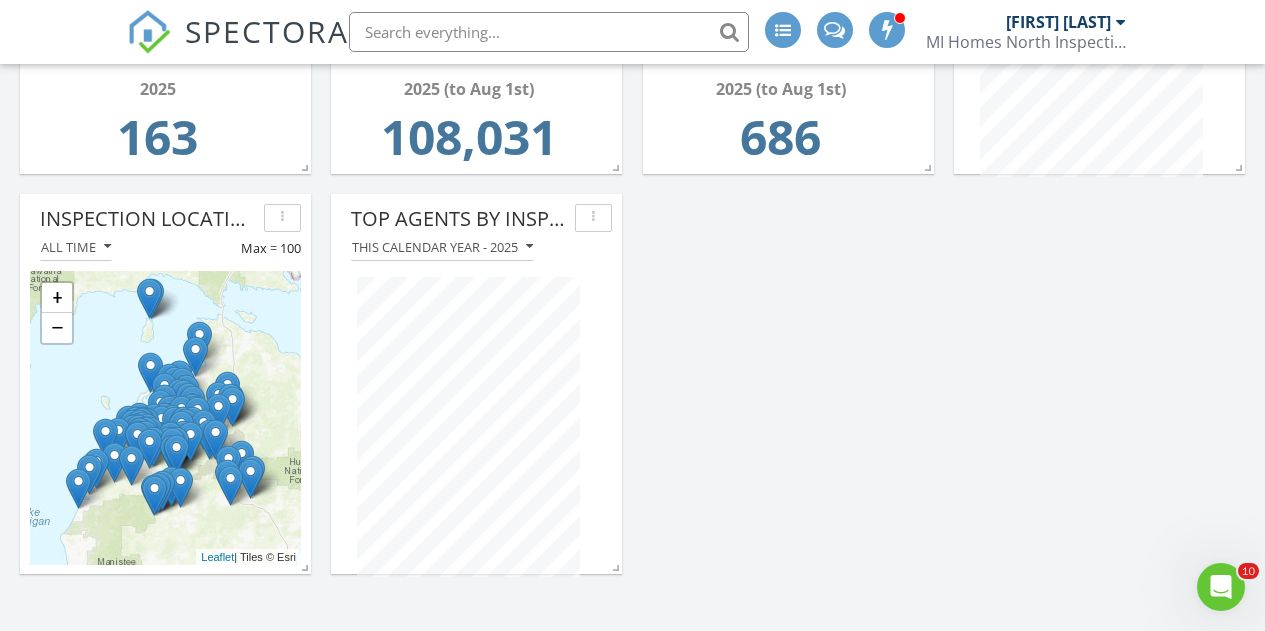 click 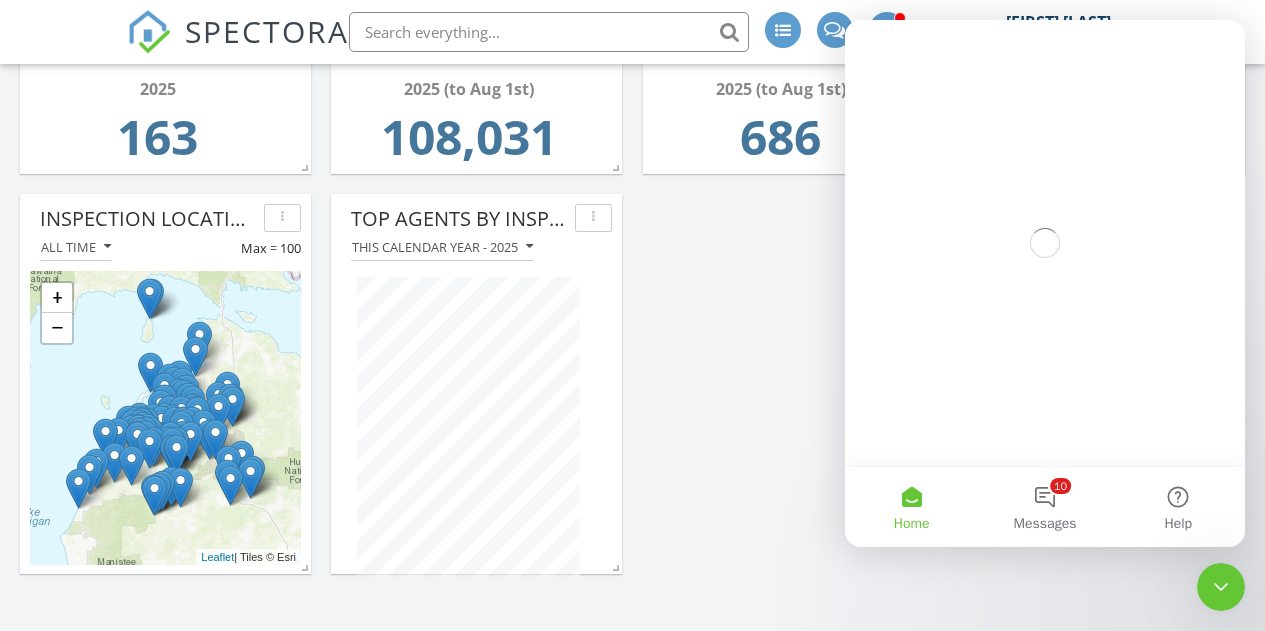 scroll, scrollTop: 0, scrollLeft: 0, axis: both 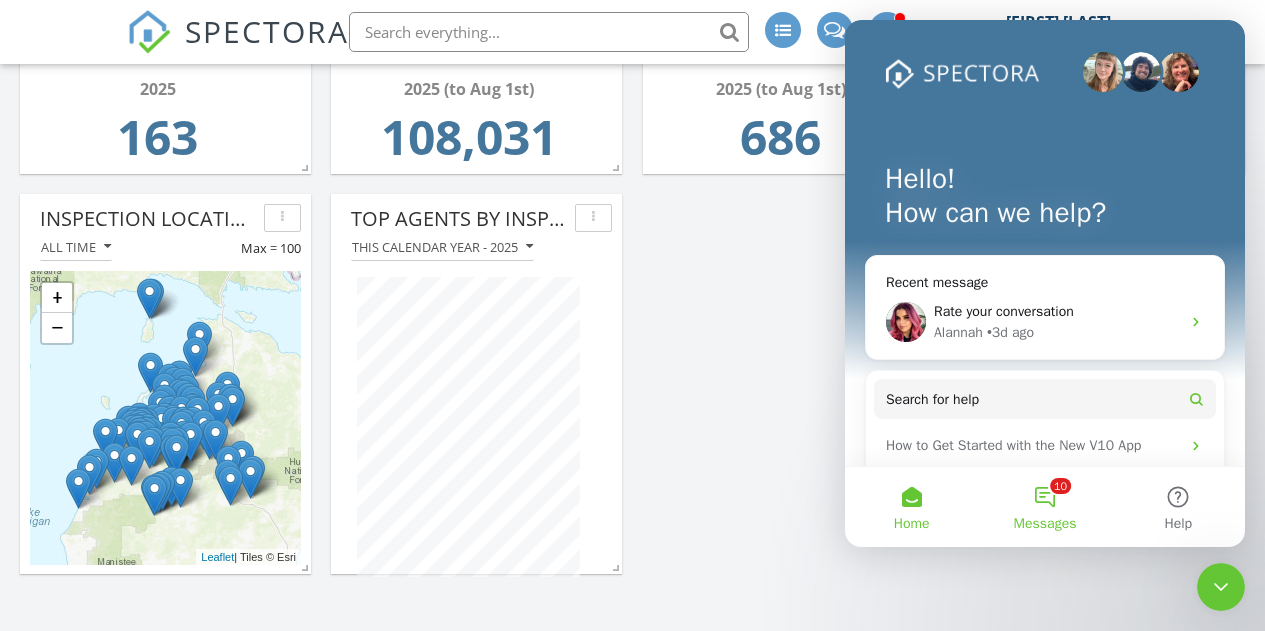 click on "10 Messages" at bounding box center (1044, 507) 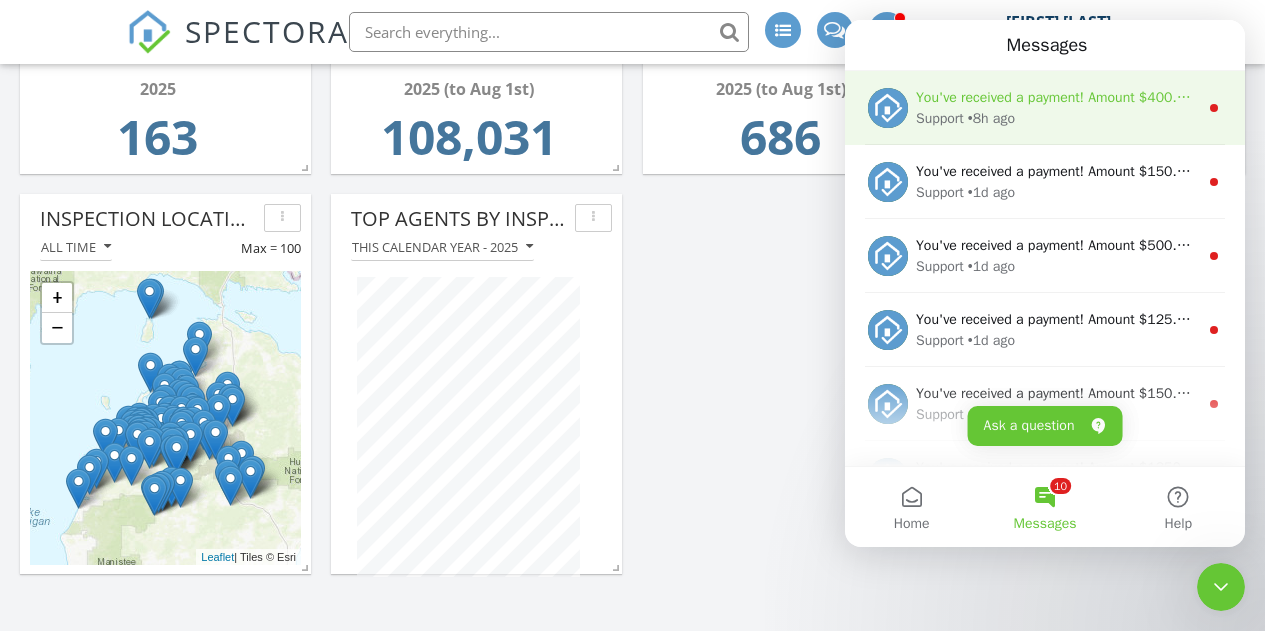 click on "You've received a payment!  Amount  $400.00  Fee  $11.30  Net  $388.70  Transaction #  pi_3RrGRHK7snlDGpRF0OIsG6b4  Inspection  [NUMBER] [STREET], [CITY], [STATE] [ZIP] Payouts to your bank or debit card occur on a daily basis. Each payment usually takes two business days to process. You can view your pending payout amount here. If you have any questions reach out on our chat bubble at app.spectora.com." at bounding box center [2191, 97] 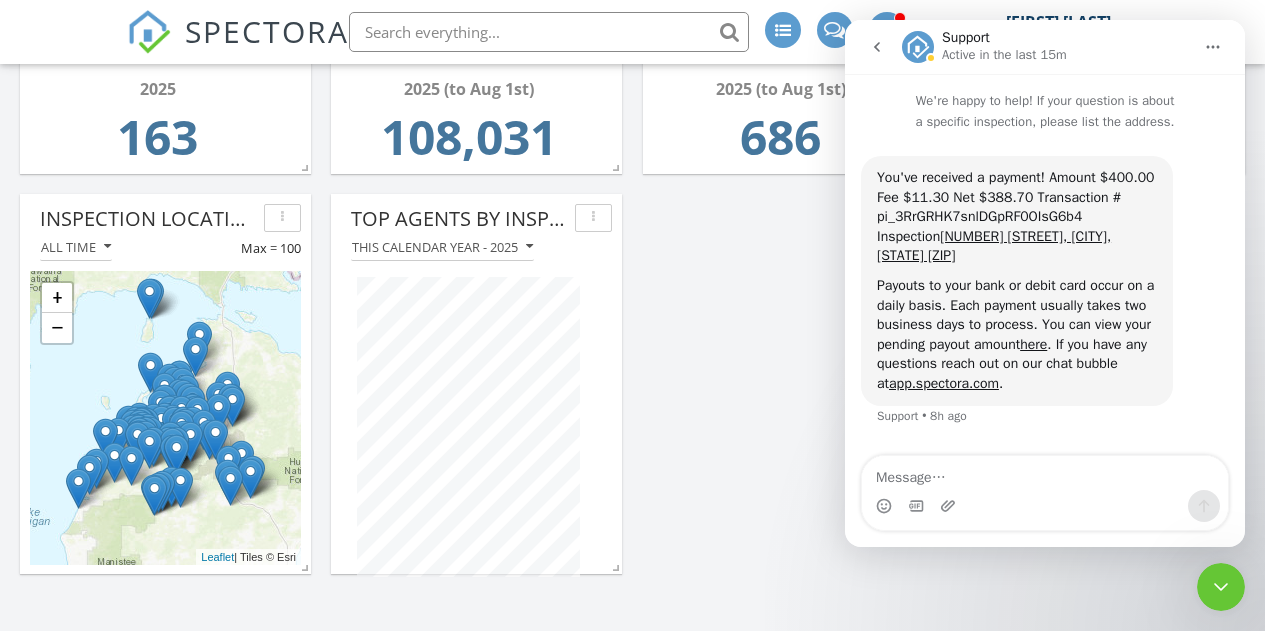 click 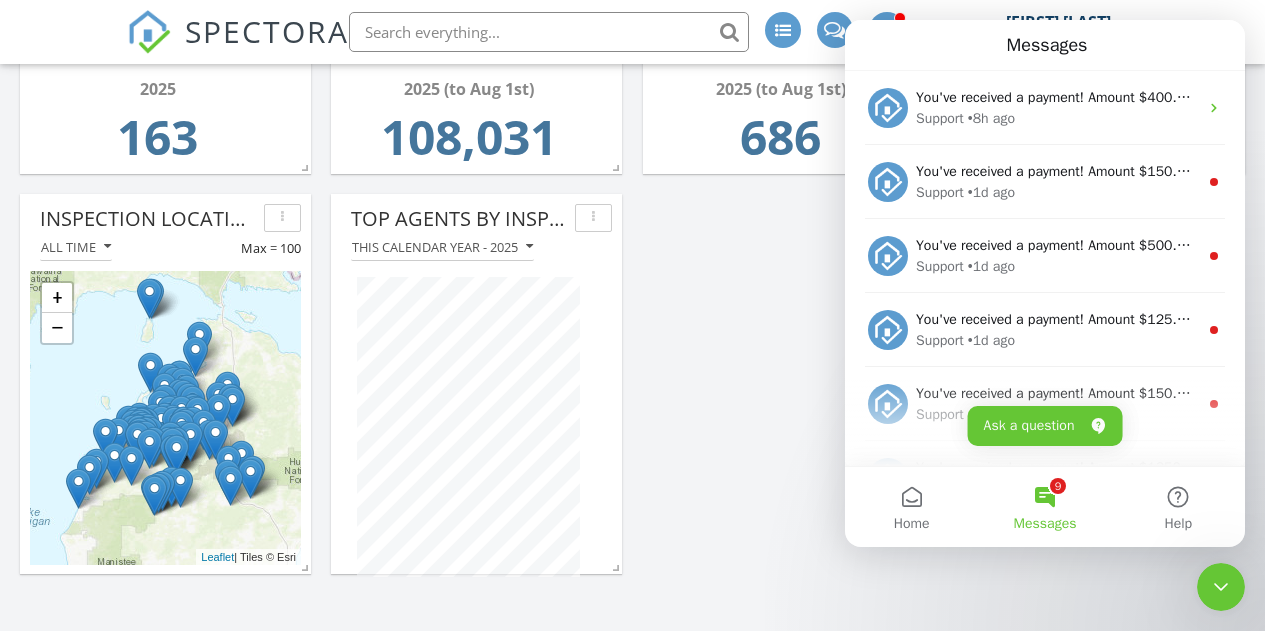 scroll, scrollTop: 0, scrollLeft: 0, axis: both 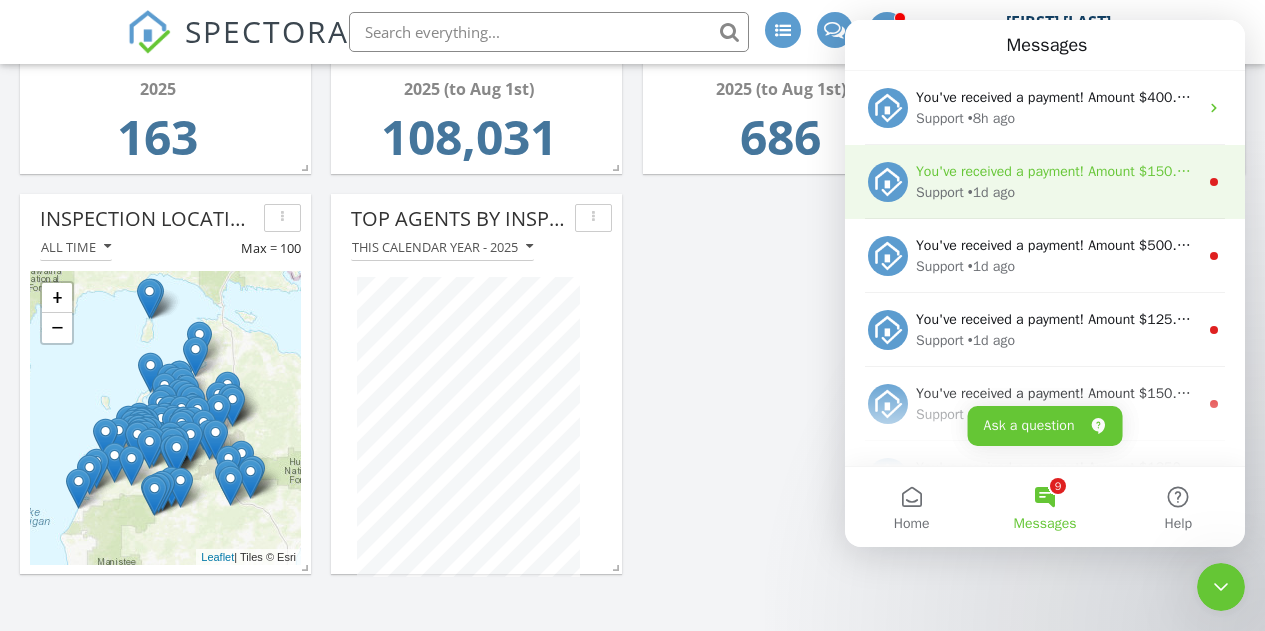 click on "You've received a payment!  Amount  $150.00  Fee  $4.43  Net  $145.57  Transaction #  pi_3RqkrfK7snlDGpRF0YN2GTUA  Inspection  [NUMBER] [STREET], [CITY], [STATE] Payouts to your bank or debit card occur on a daily basis. Each payment usually takes two business days to process. You can view your pending payout amount here. If you have any questions reach out on our chat bubble at app.spectora.com." at bounding box center (1057, 171) 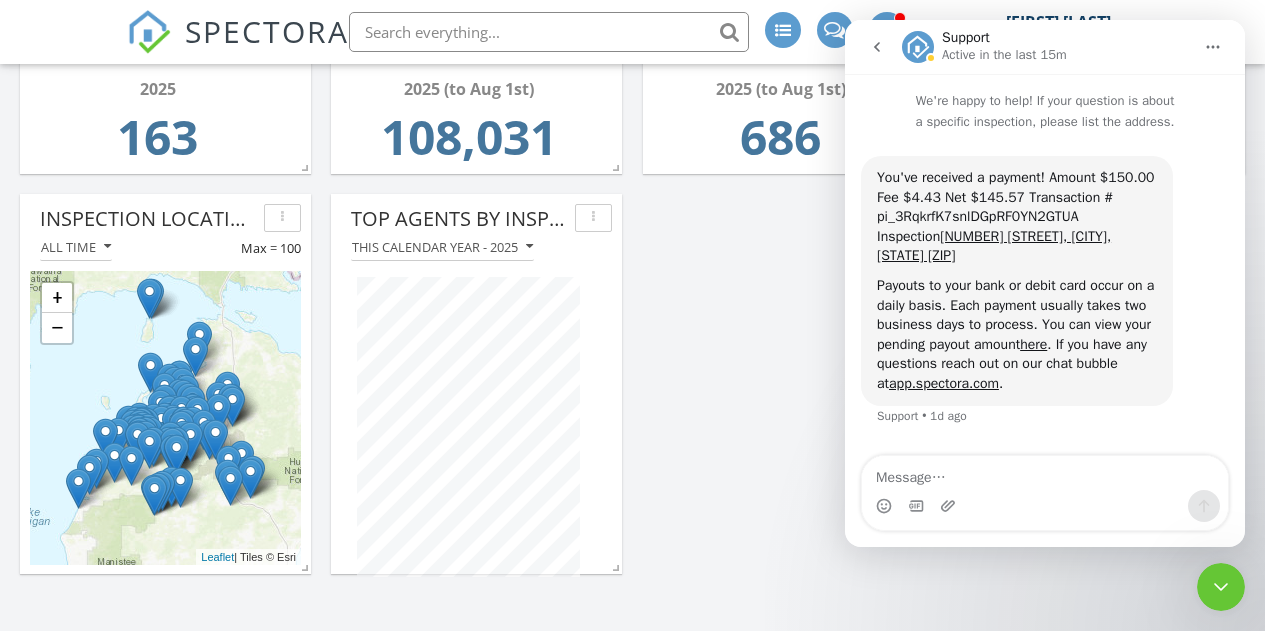 click 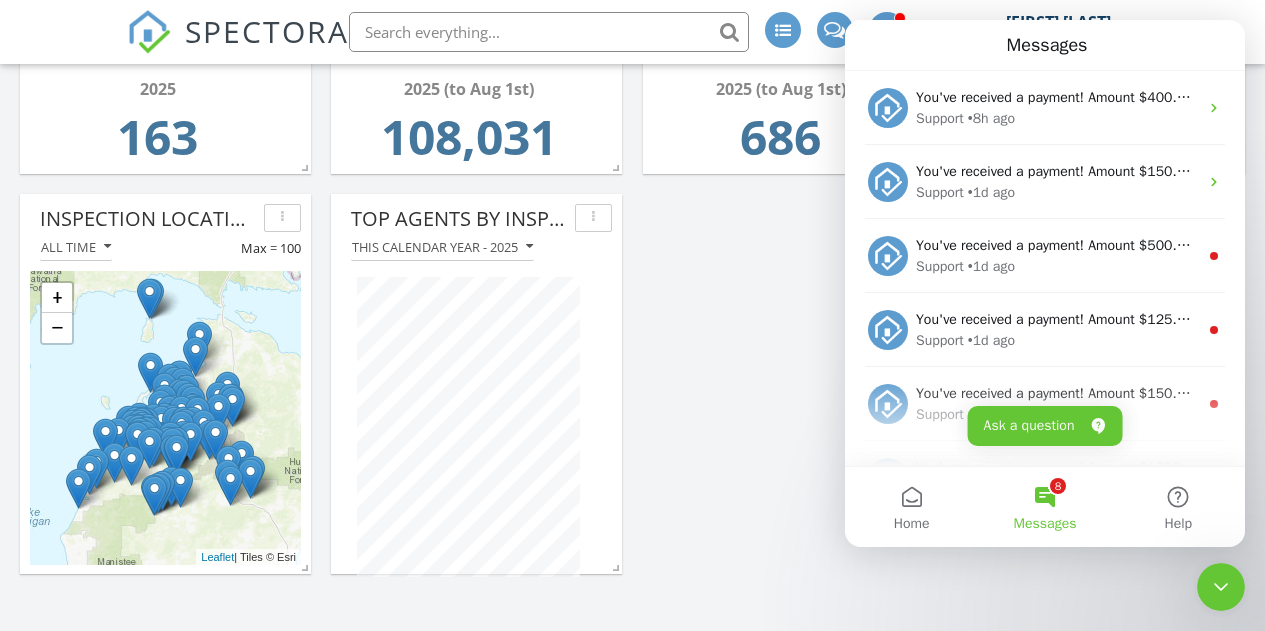 scroll, scrollTop: 0, scrollLeft: 0, axis: both 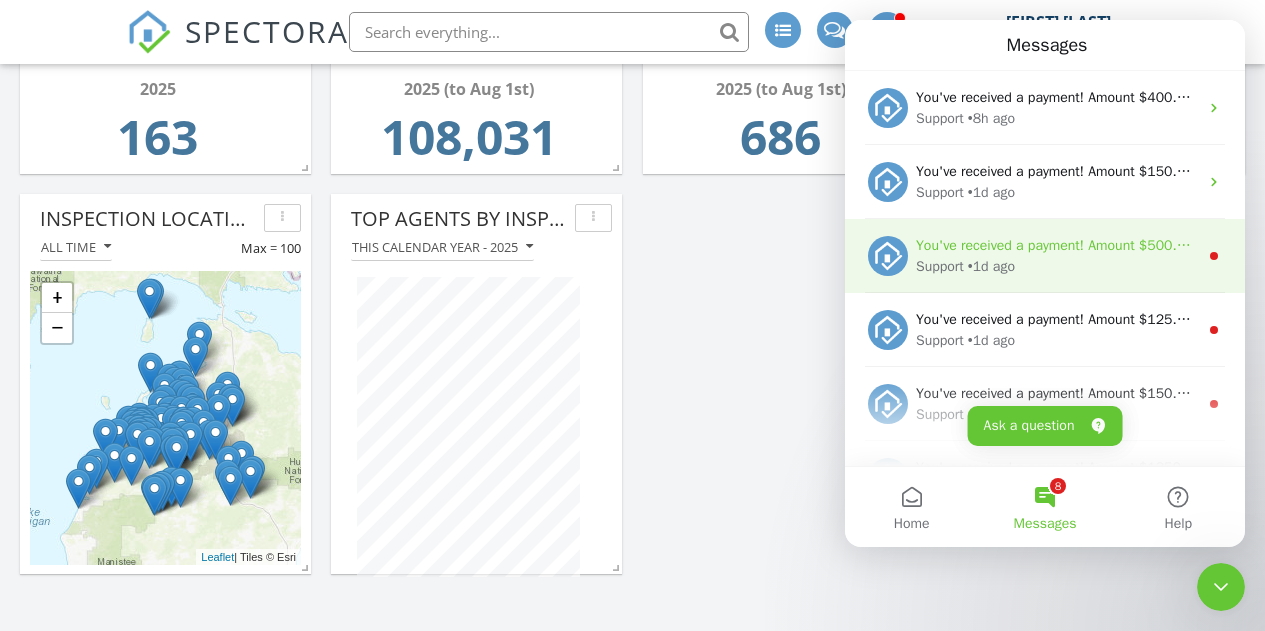 click on "You've received a payment!  Amount  $500.00  Fee  $14.05  Net  $485.95  Transaction #  pi_3RqiFvK7snlDGpRF1WTTWNmS  Inspection  [NUMBER] [STREET], [CITY], [STATE] [ZIP] Payouts to your bank or debit card occur on a daily basis. Each payment usually takes two business days to process. You can view your pending payout amount here. If you have any questions reach out on our chat bubble at app.spectora.com." at bounding box center [2194, 245] 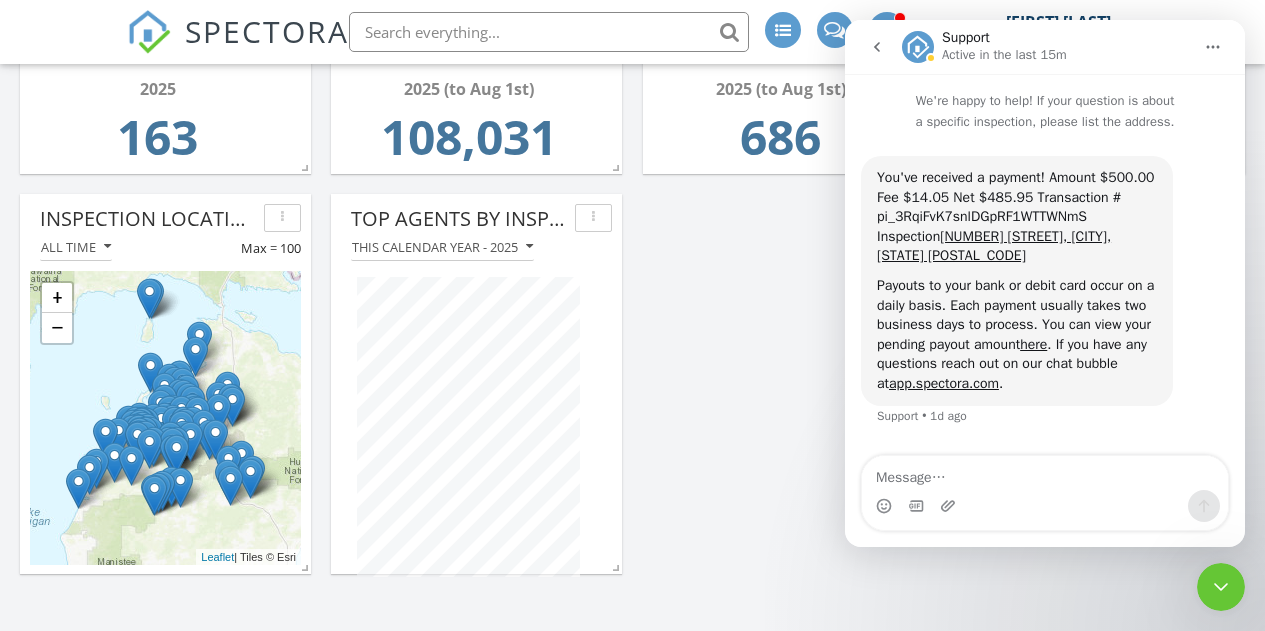 click 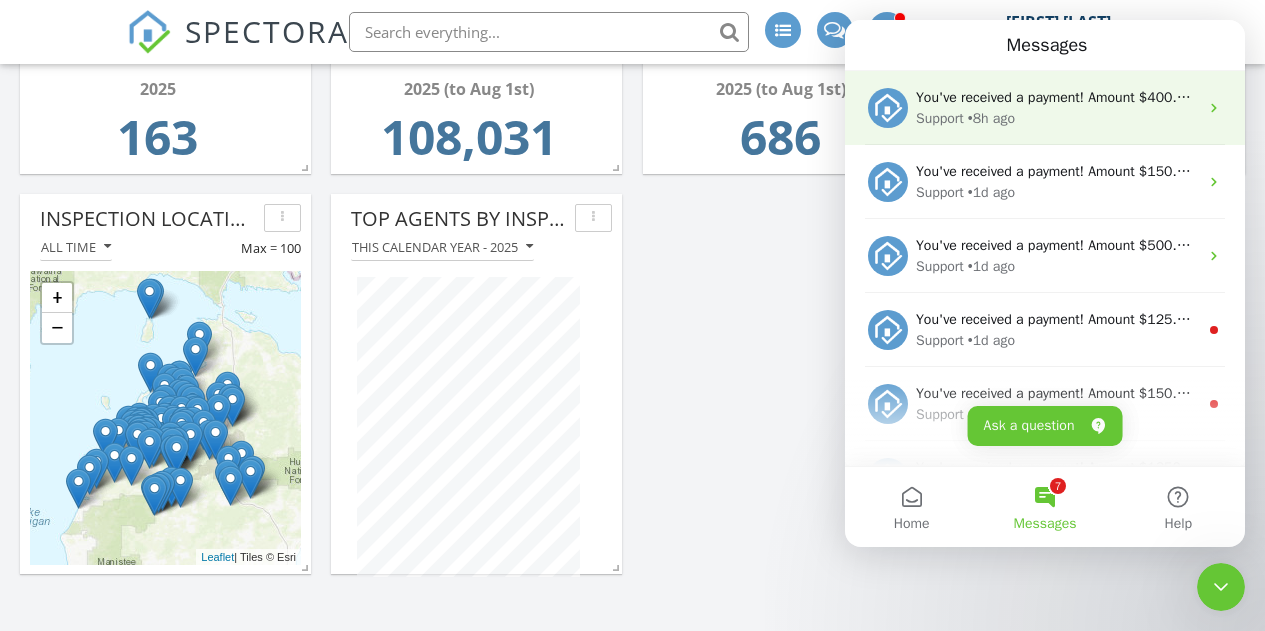 scroll, scrollTop: 0, scrollLeft: 0, axis: both 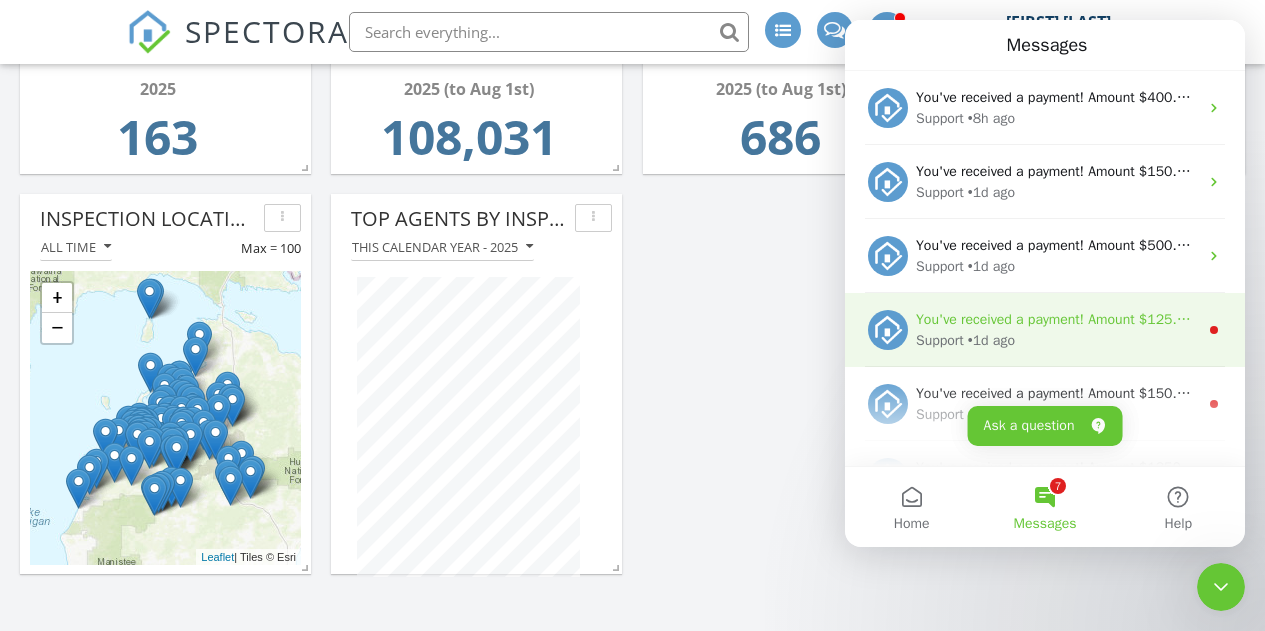 click on "You've received a payment!  Amount  $125.00  Fee  $3.74  Net  $121.26  Transaction #  pi_3Rqh4JK7snlDGpRF1aVO4JsU  Inspection  [NUMBER][STREET], [CITY], [STATE] Payouts to your bank or debit card occur on a daily basis. Each payment usually takes two business days to process. You can view your pending payout amount here. If you have any questions reach out on our chat bubble at app.spectora.com. Support •  1d ago" at bounding box center [1045, 330] 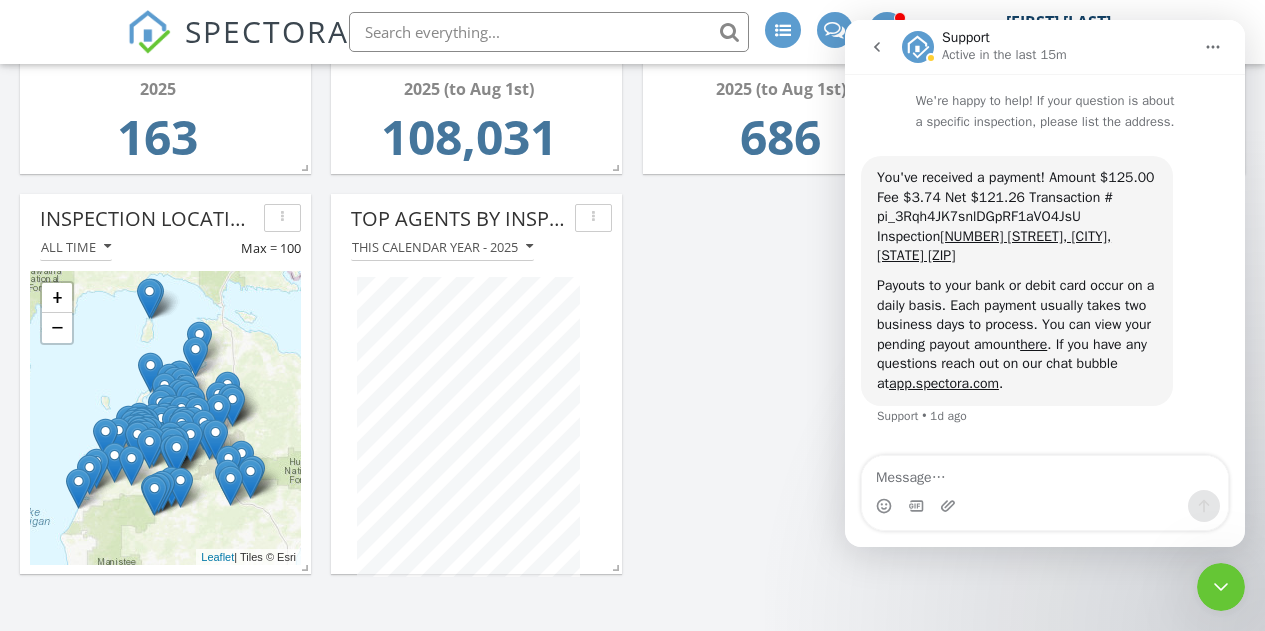 click 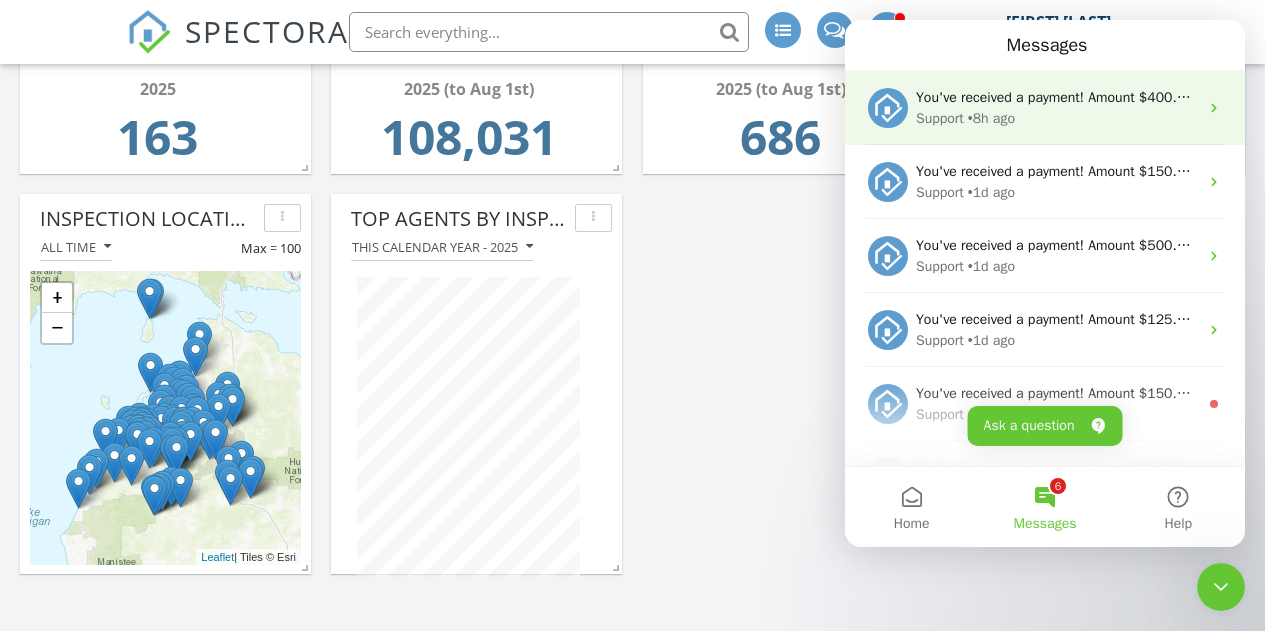 scroll, scrollTop: 0, scrollLeft: 0, axis: both 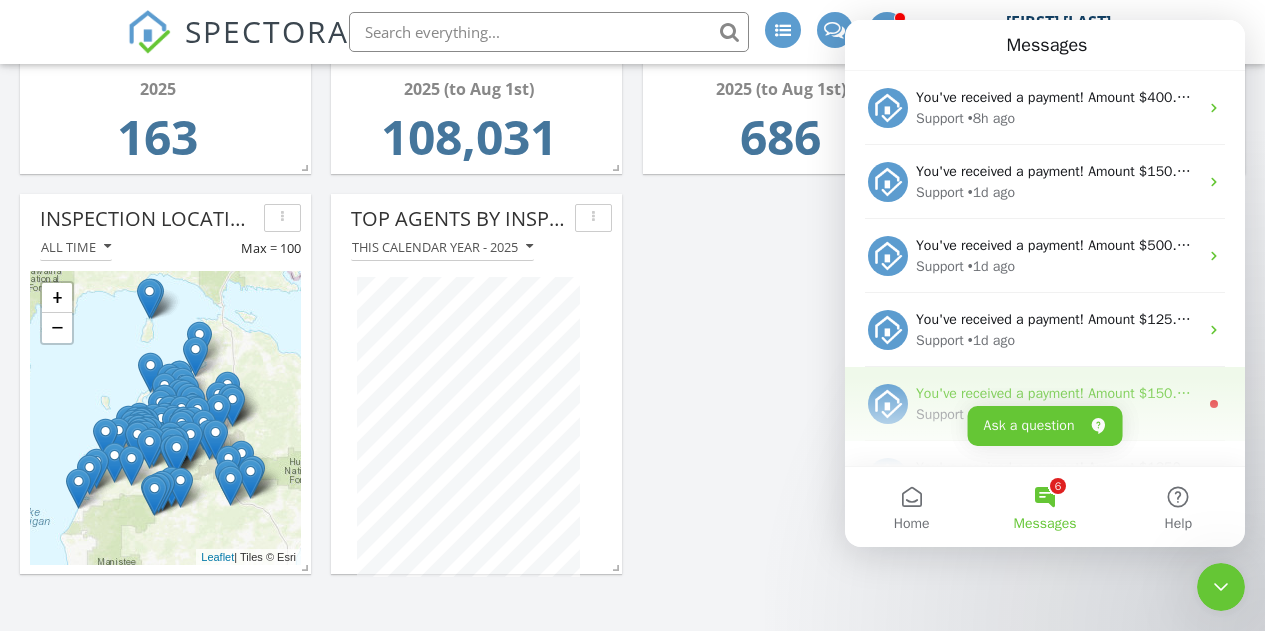 click on "You've received a payment!  Amount  $150.00  Fee  $4.43  Net  $145.57  Transaction #  pi_3RqfHWK7snlDGpRF1wiToGKZ  Inspection  [NUMBER] [STREET], [CITY], [STATE] Payouts to your bank or debit card occur on a daily basis. Each payment usually takes two business days to process. You can view your pending payout amount here. If you have any questions reach out on our chat bubble at app.spectora.com. Support •  2d ago" at bounding box center (1045, 404) 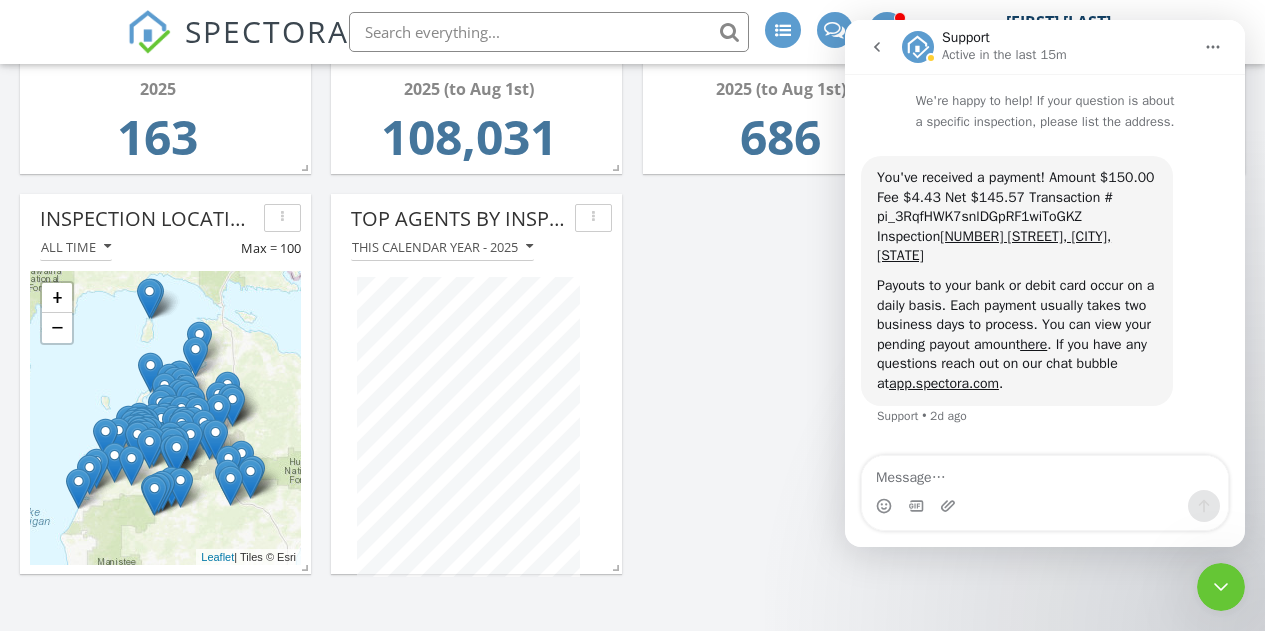 click 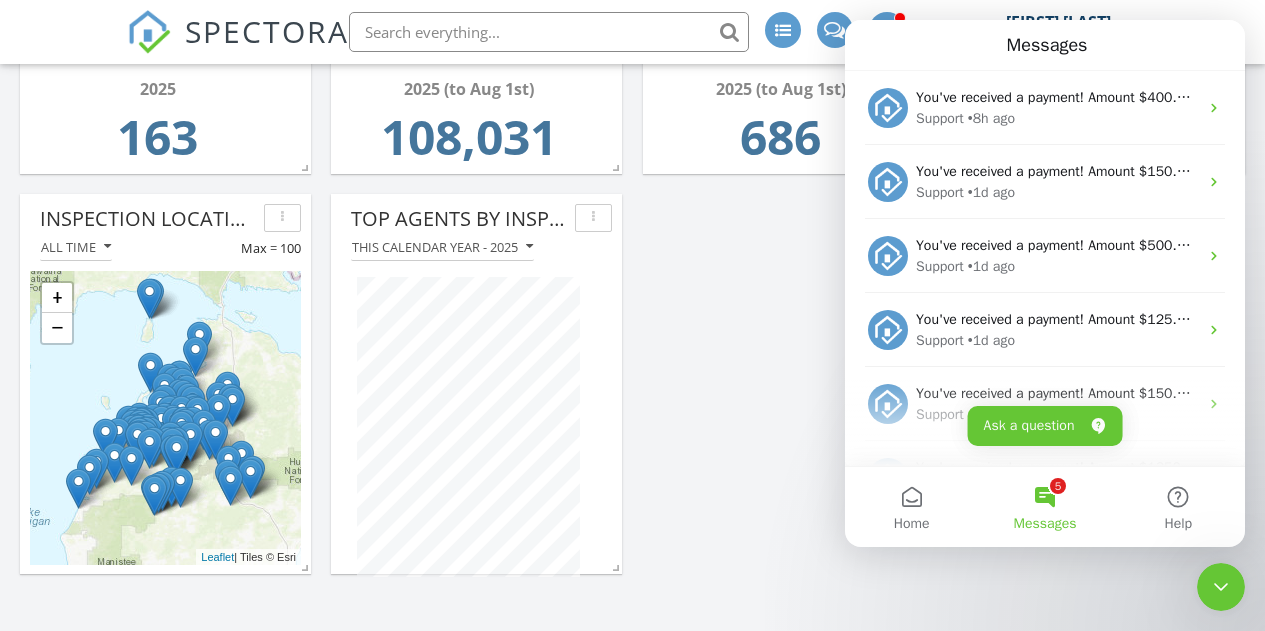 scroll, scrollTop: 0, scrollLeft: 0, axis: both 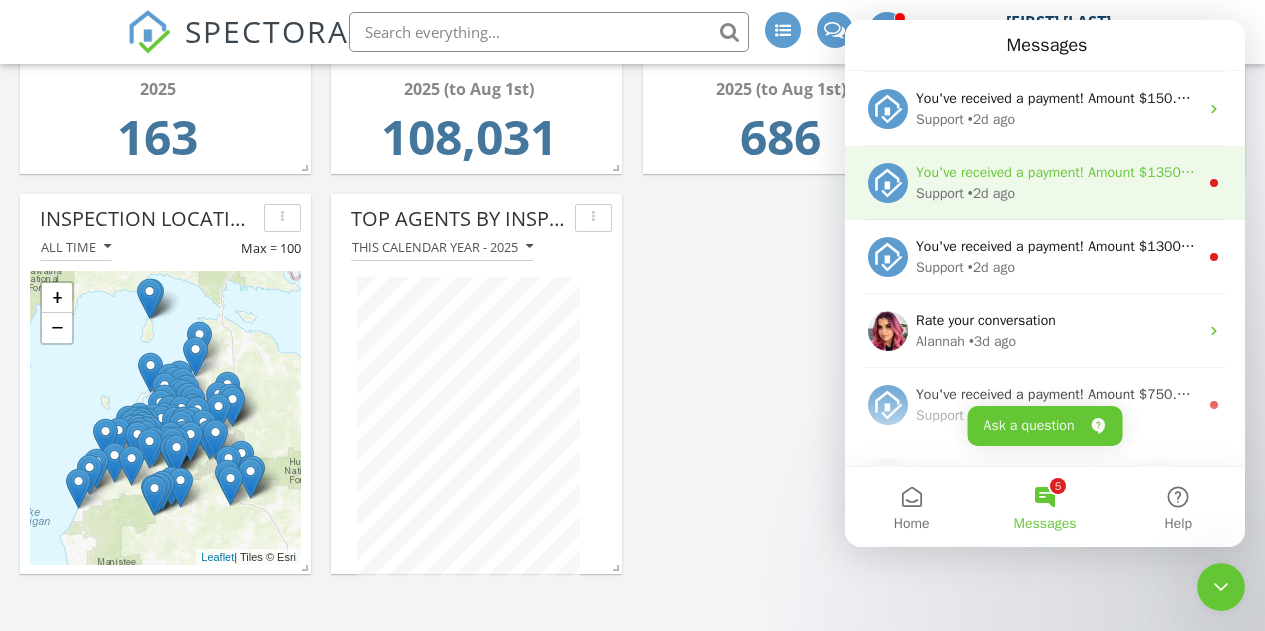 click on "You've received a payment!  Amount  $1350.00  Fee  $37.43  Net  $1312.57  Transaction #  pi_3RqbS8K7snlDGpRF0tWMYOYh  Inspection  [NUMBER] [STREET], [CITY], [STATE] [ZIP] Payouts to your bank or debit card occur on a daily basis. Each payment usually takes two business days to process. You can view your pending payout amount here. If you have any questions reach out on our chat bubble at app.spectora.com." at bounding box center [2203, 172] 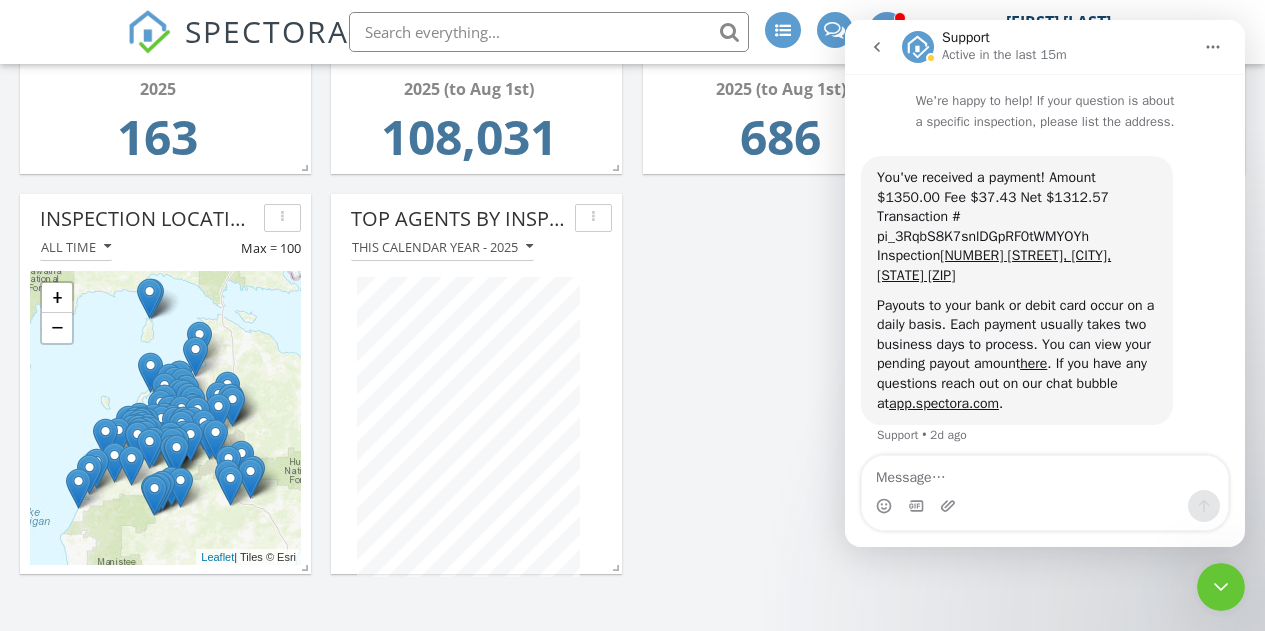 scroll, scrollTop: 11, scrollLeft: 0, axis: vertical 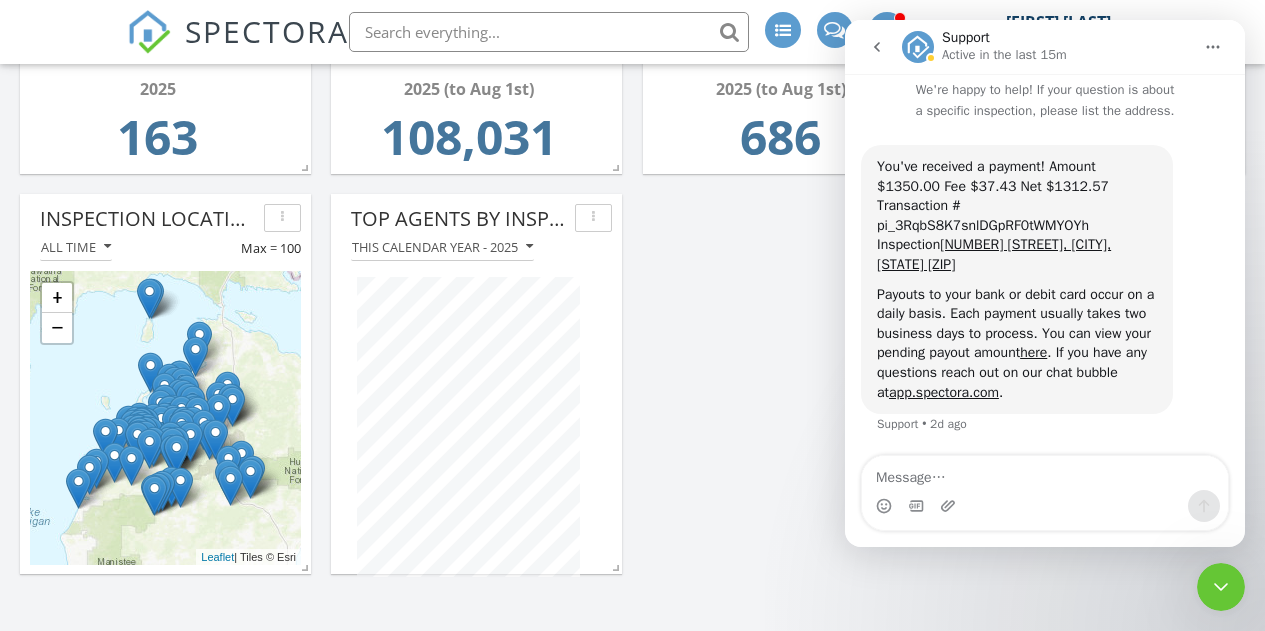 click 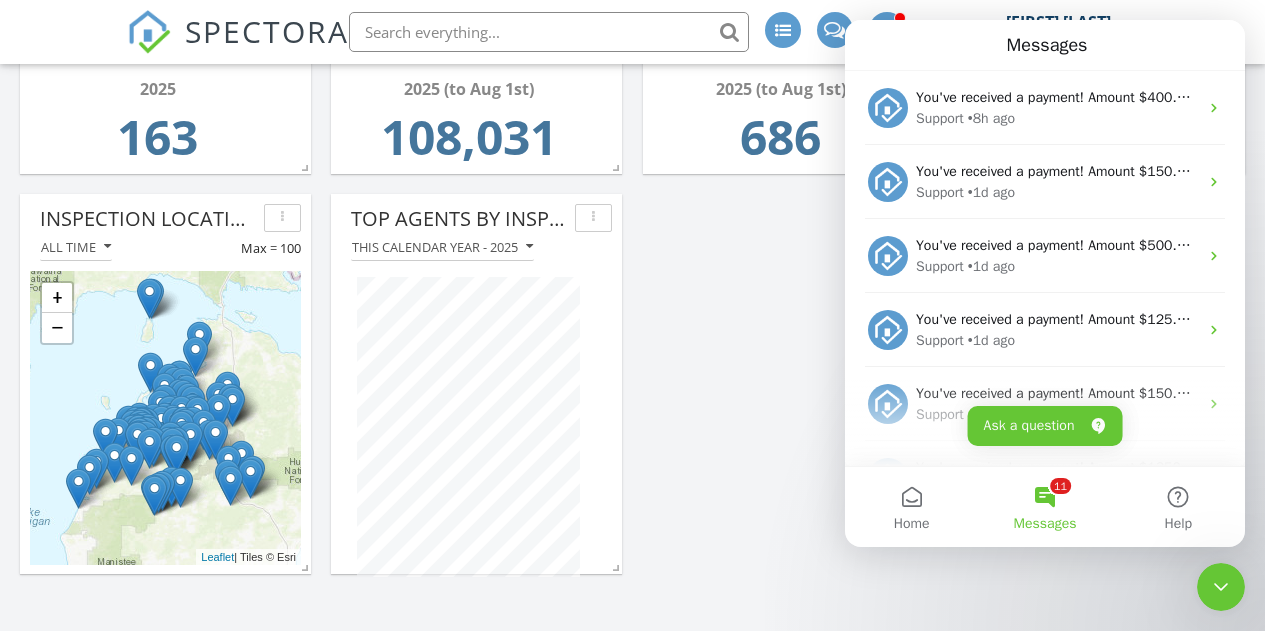 scroll, scrollTop: 0, scrollLeft: 0, axis: both 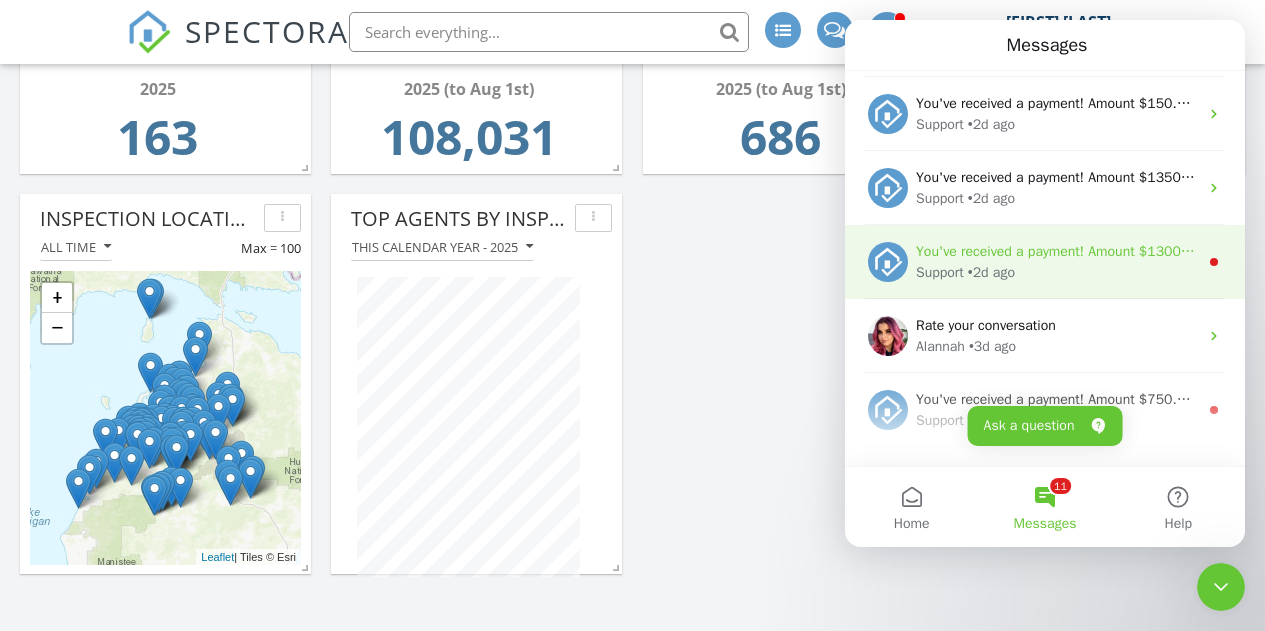 click on "You've received a payment!  Amount  $1300.00  Fee  $36.05  Net  $1263.95  Transaction #  pi_3RqJZvK7snlDGpRF1AtYsmub  Inspection  [NUMBER] [STREET], [CITY], [STATE] [ZIP] Payouts to your bank or debit card occur on a daily basis. Each payment usually takes two business days to process. You can view your pending payout amount here. If you have any questions reach out on our chat bubble at app.spectora.com." at bounding box center [2197, 251] 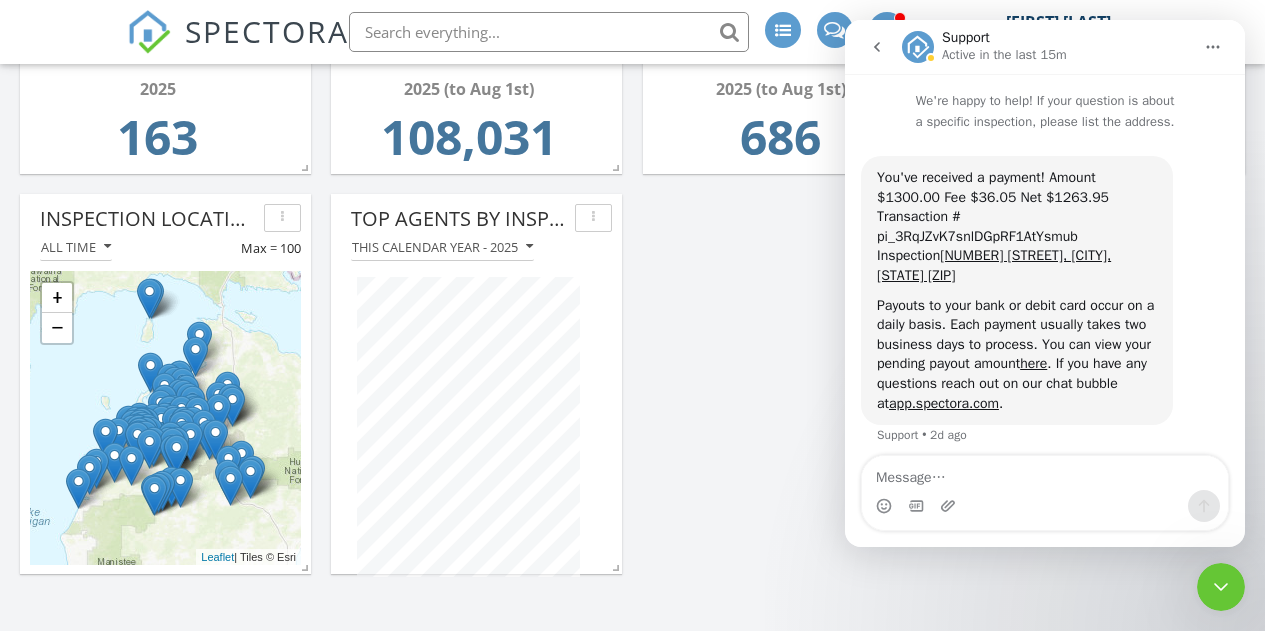 scroll, scrollTop: 11, scrollLeft: 0, axis: vertical 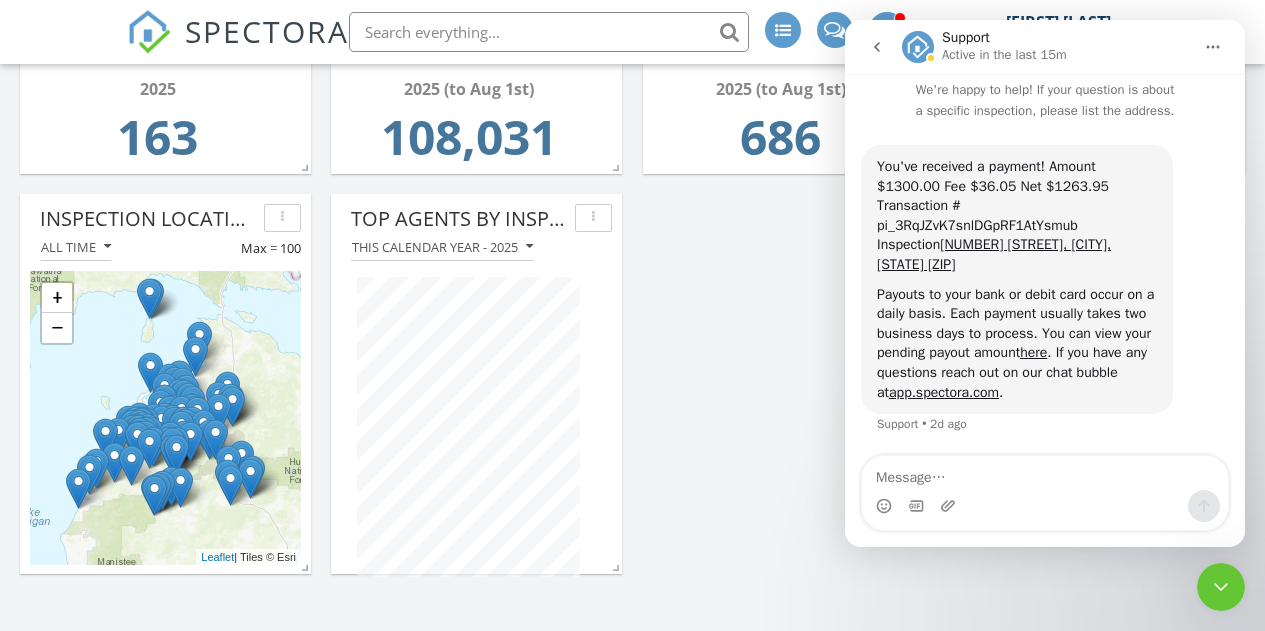 click 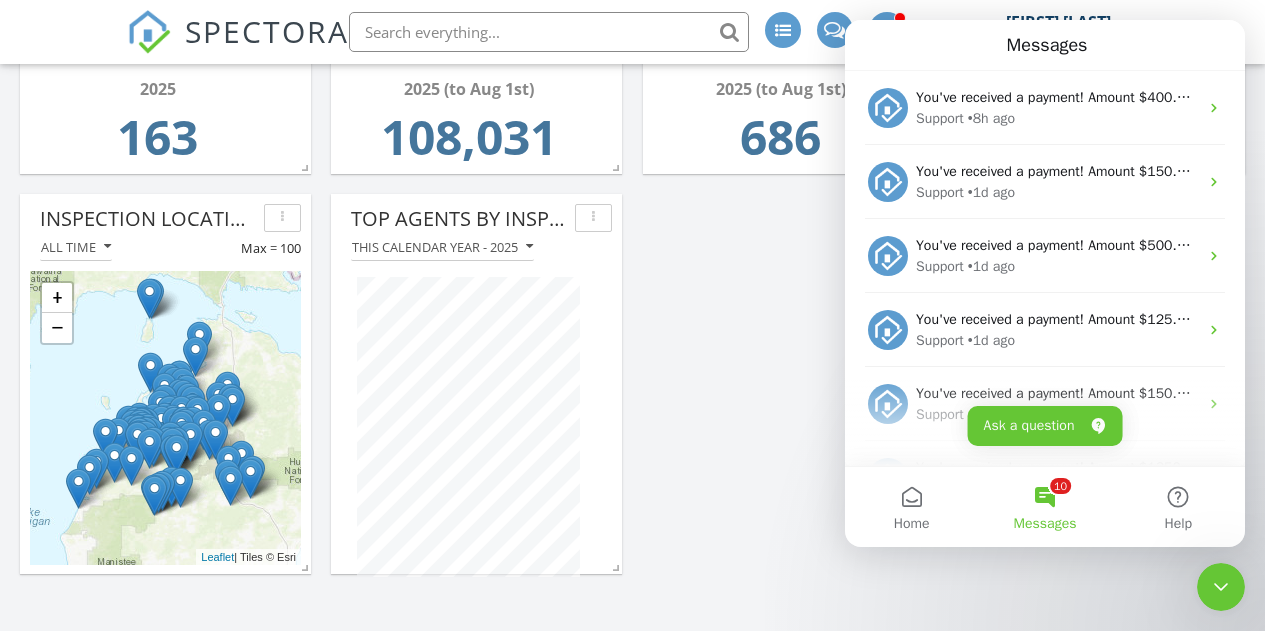 scroll, scrollTop: 0, scrollLeft: 0, axis: both 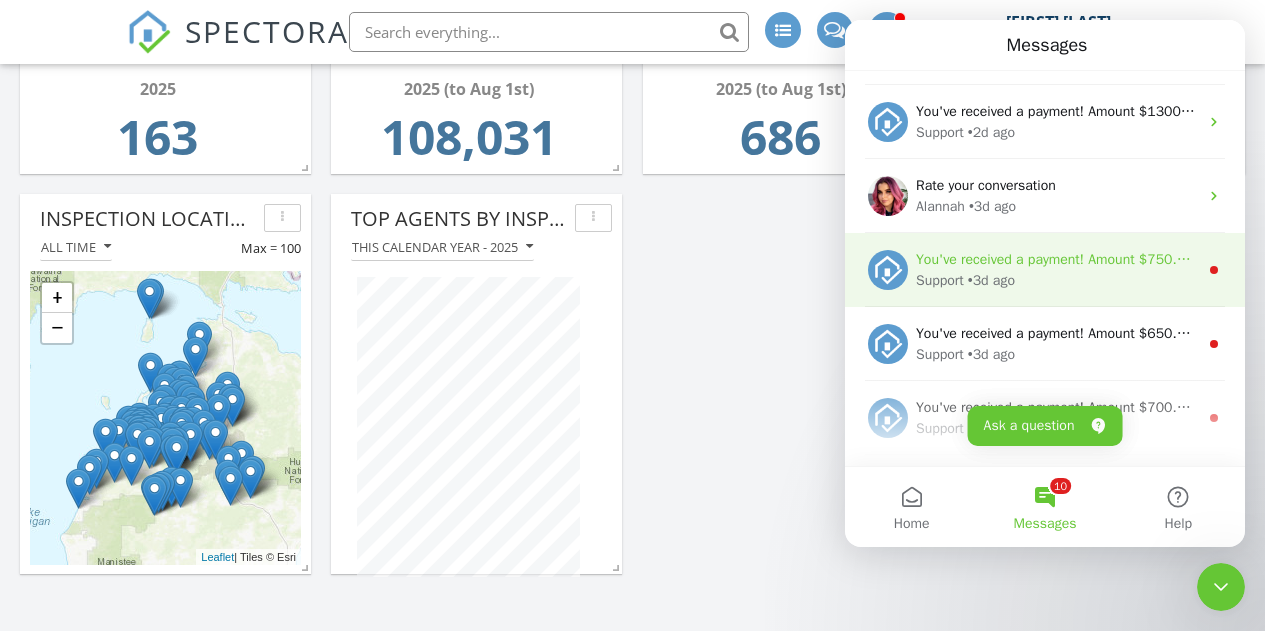 click on "You've received a payment!  Amount  $750.00  Fee  $20.93  Net  $729.07  Transaction #  pi_3RqIbYK7snlDGpRF0LP6Wz0O  Inspection  [NUMBER] [STREET], [CITY], [STATE] Payouts to your bank or debit card occur on a daily basis. Each payment usually takes two business days to process. You can view your pending payout amount here. If you have any questions reach out on our chat bubble at app.spectora.com." at bounding box center (2175, 259) 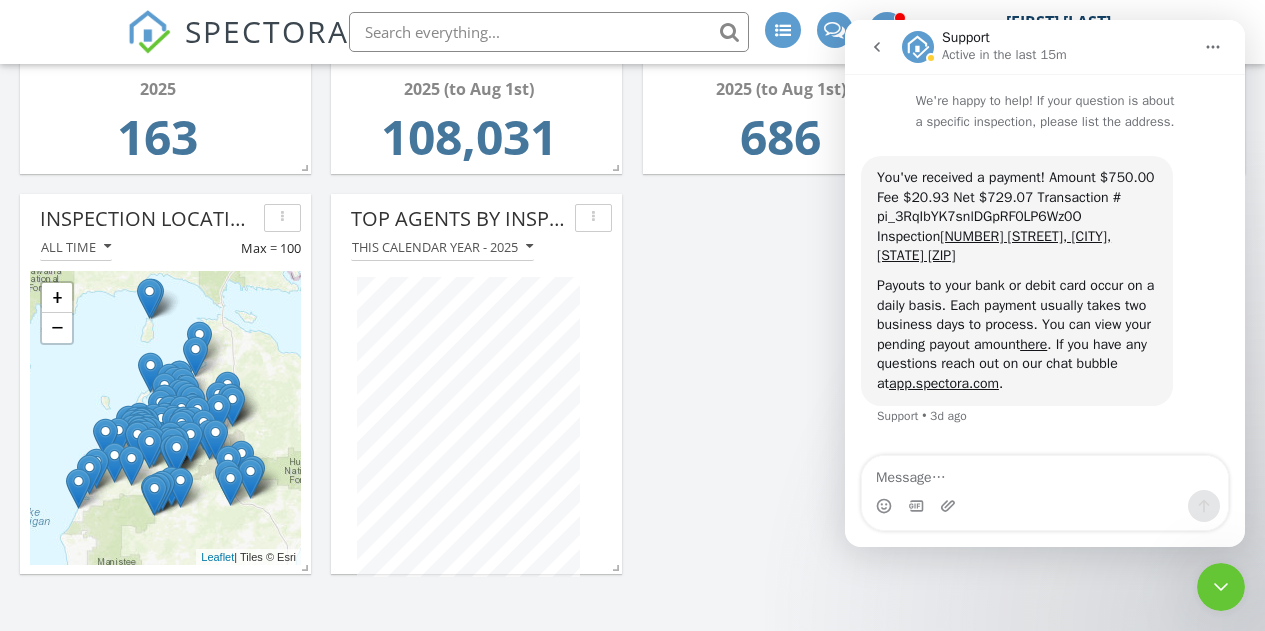 click 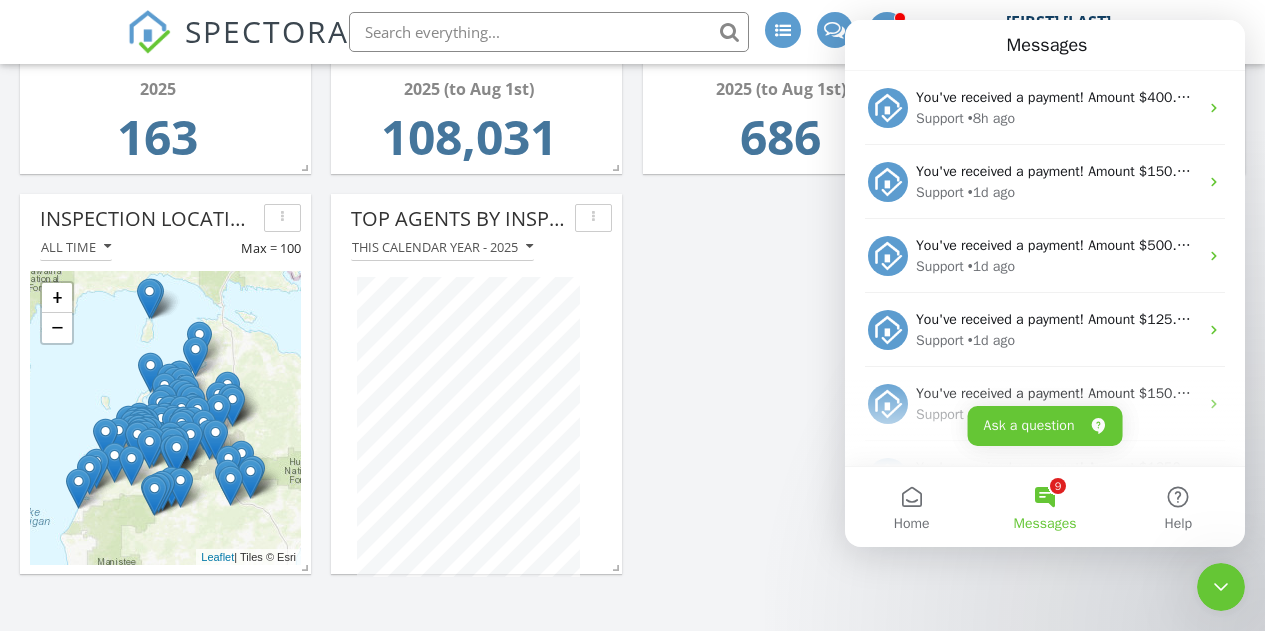 scroll, scrollTop: 33, scrollLeft: 0, axis: vertical 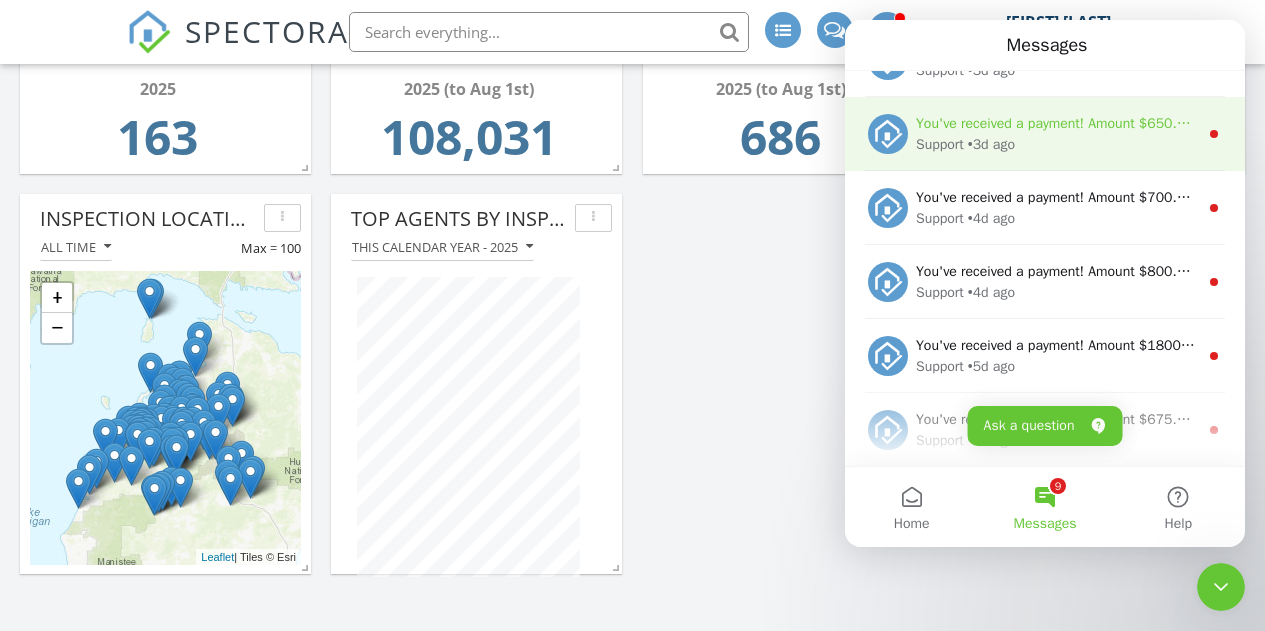 click on "Support •  3d ago" at bounding box center (1057, 144) 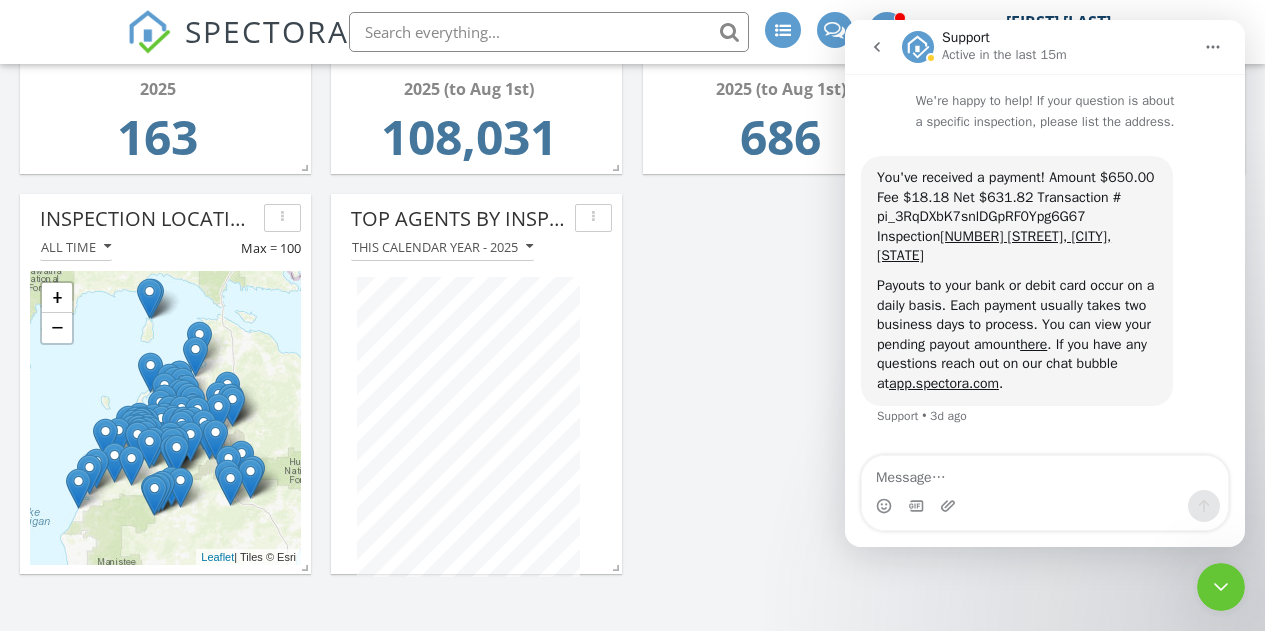 click 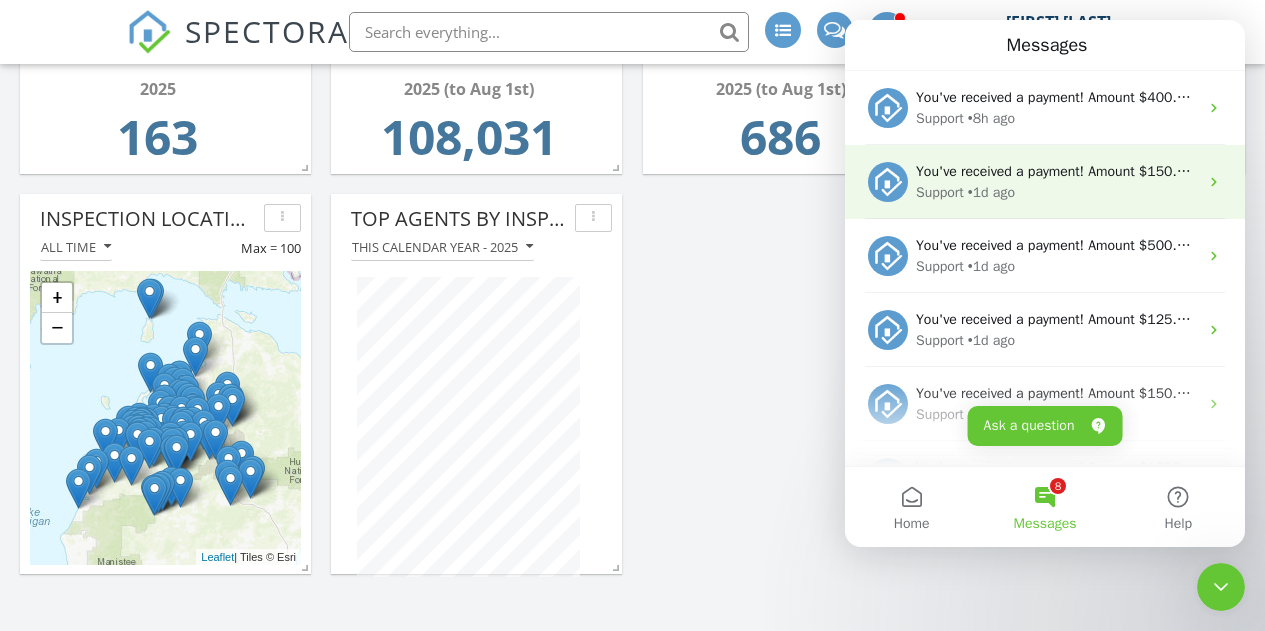 scroll, scrollTop: 0, scrollLeft: 0, axis: both 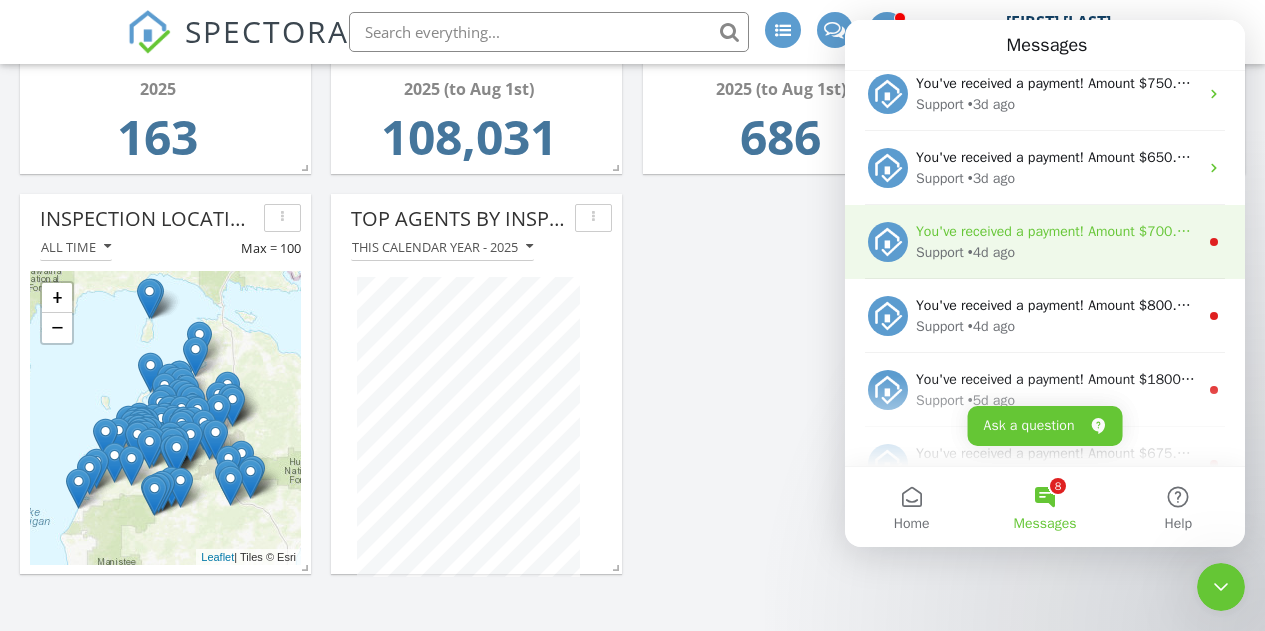 click on "You've received a payment!  Amount  $700.00  Fee  $19.55  Net  $680.45  Transaction #  pi_3RpqcHK7snlDGpRF1SfQpwDS  Inspection  [NUMBER] [STREET], [CITY], [STATE] Payouts to your bank or debit card occur on a daily basis. Each payment usually takes two business days to process. You can view your pending payout amount here. If you have any questions reach out on our chat bubble at app.spectora.com." at bounding box center (2177, 231) 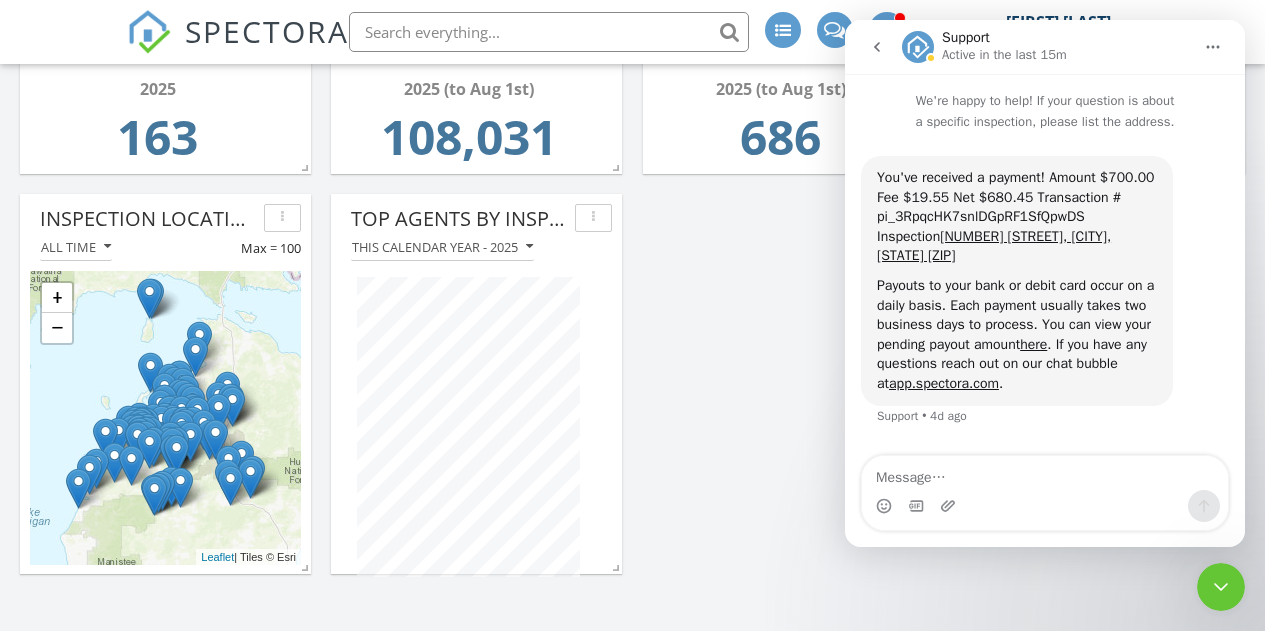click 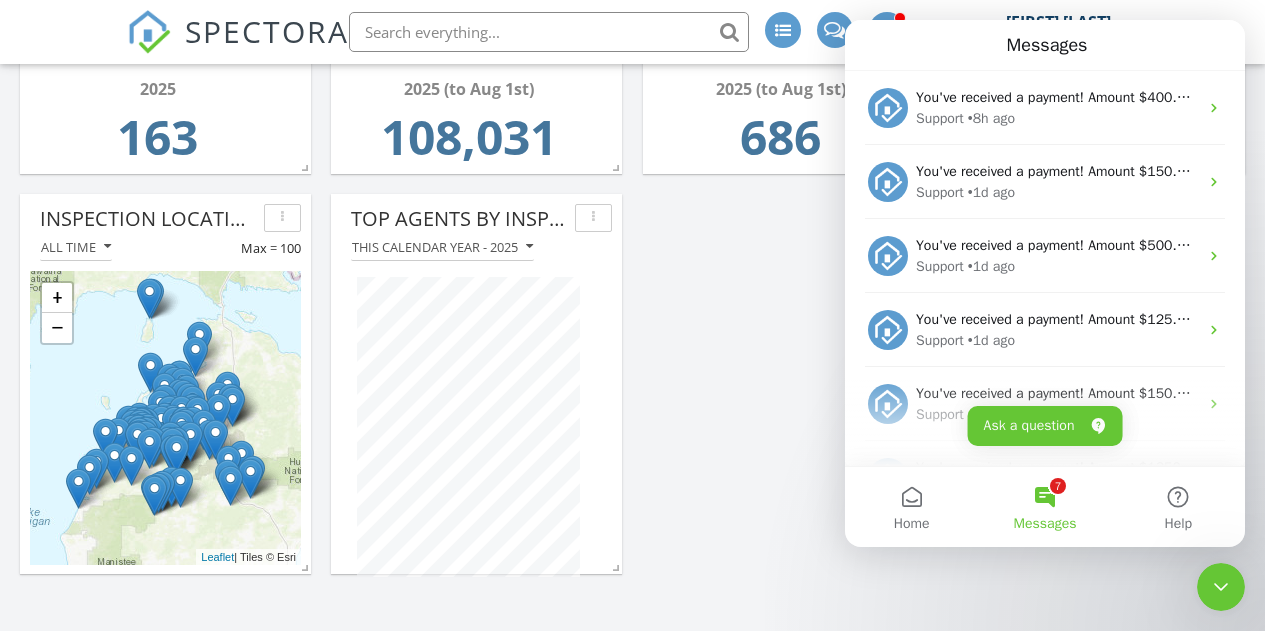 scroll, scrollTop: 0, scrollLeft: 0, axis: both 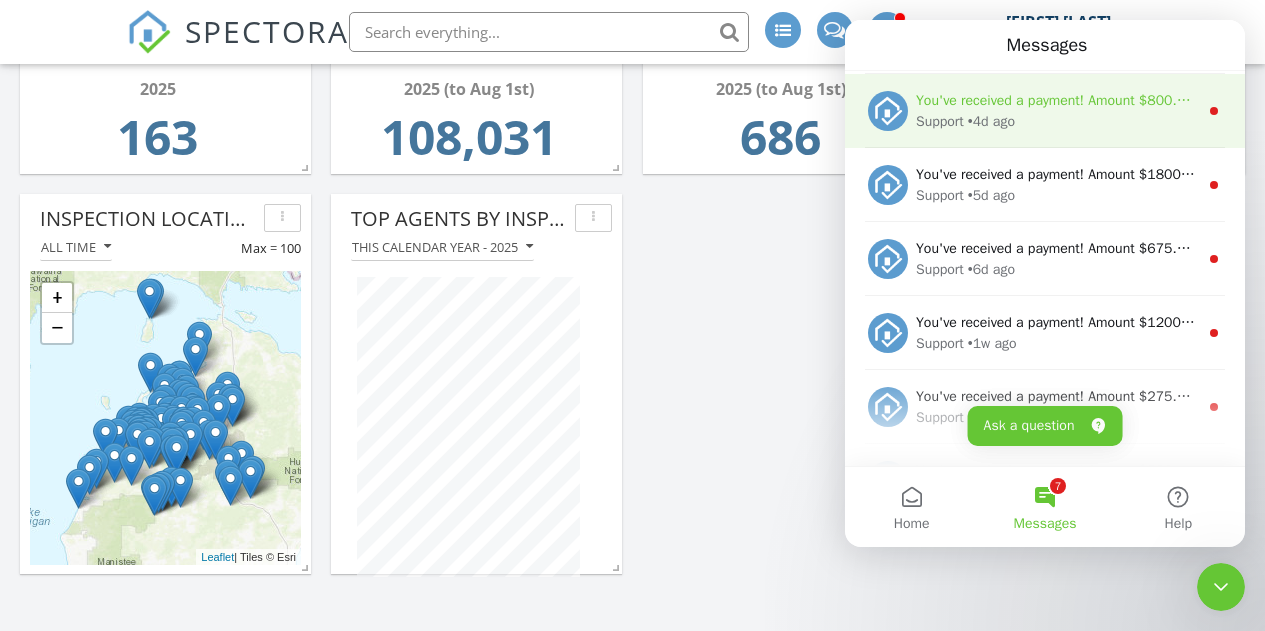 click on "Support •  4d ago" at bounding box center (1057, 121) 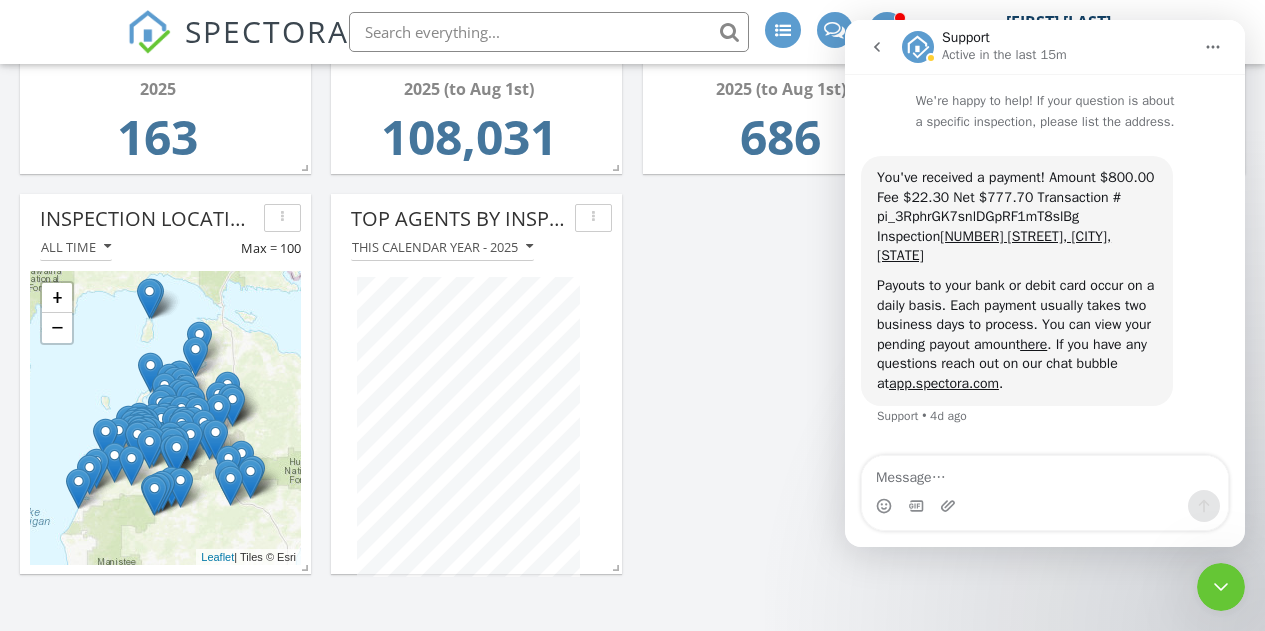 click 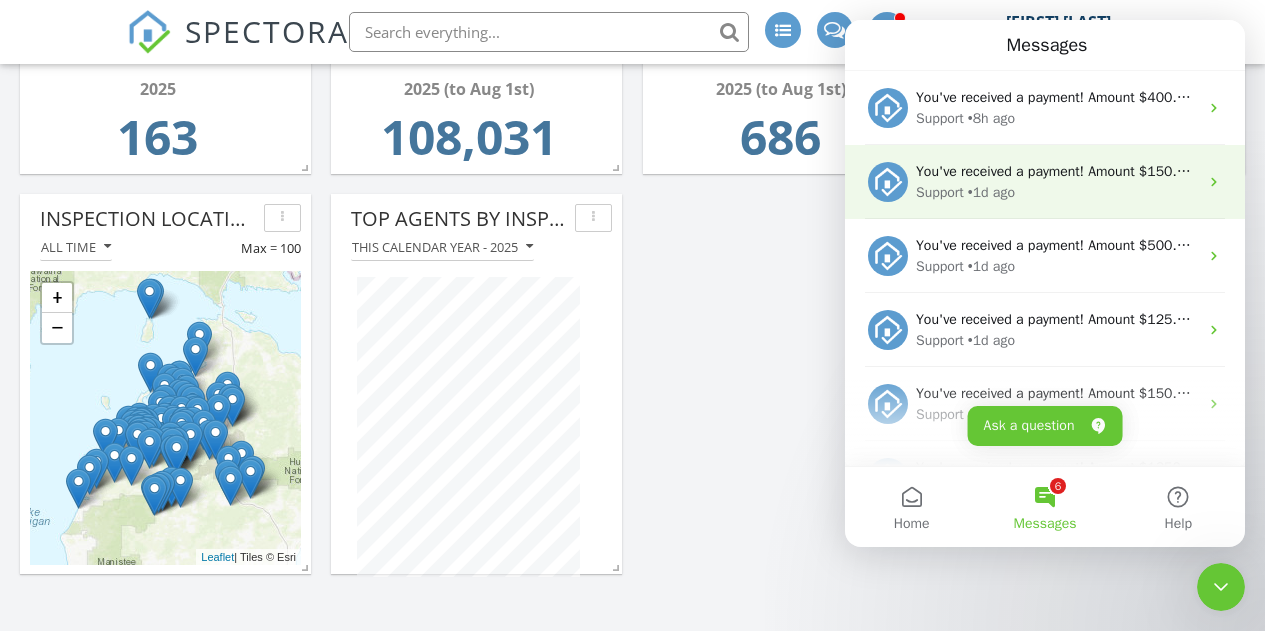 scroll, scrollTop: 0, scrollLeft: 0, axis: both 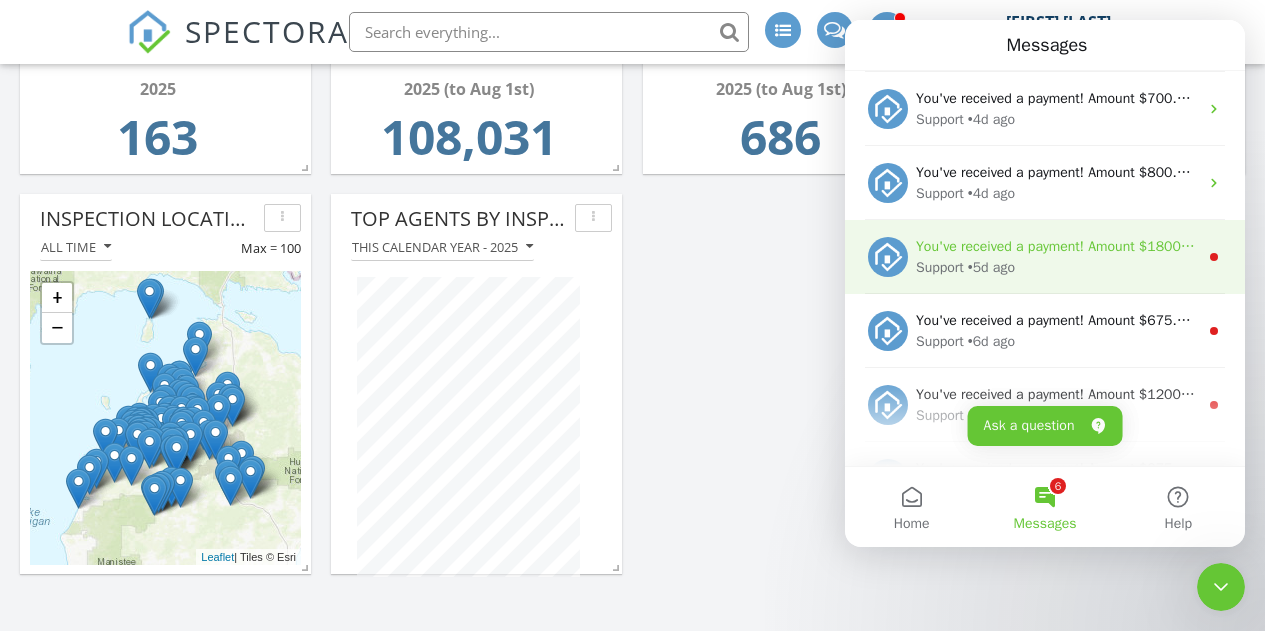 click on "You've received a payment!  Amount  $1800.00  Fee  $49.80  Net  $1750.20  Transaction #  pi_3RpSM6K7snlDGpRF0HgZ6BRo  Inspection  [NUMBER] [STREET], [CITY], [STATE] [POSTAL_CODE] Payouts to your bank or debit card occur on a daily basis. Each payment usually takes two business days to process. You can view your pending payout amount here. If you have any questions reach out on our chat bubble at app.spectora.com." at bounding box center (2239, 246) 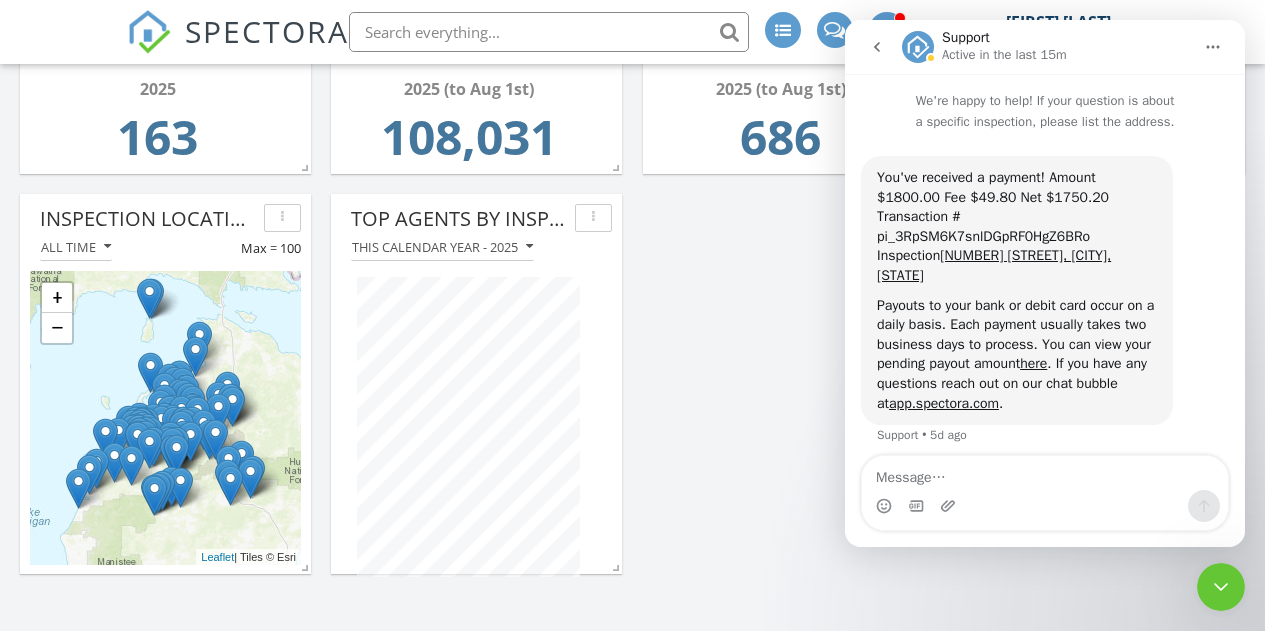 click 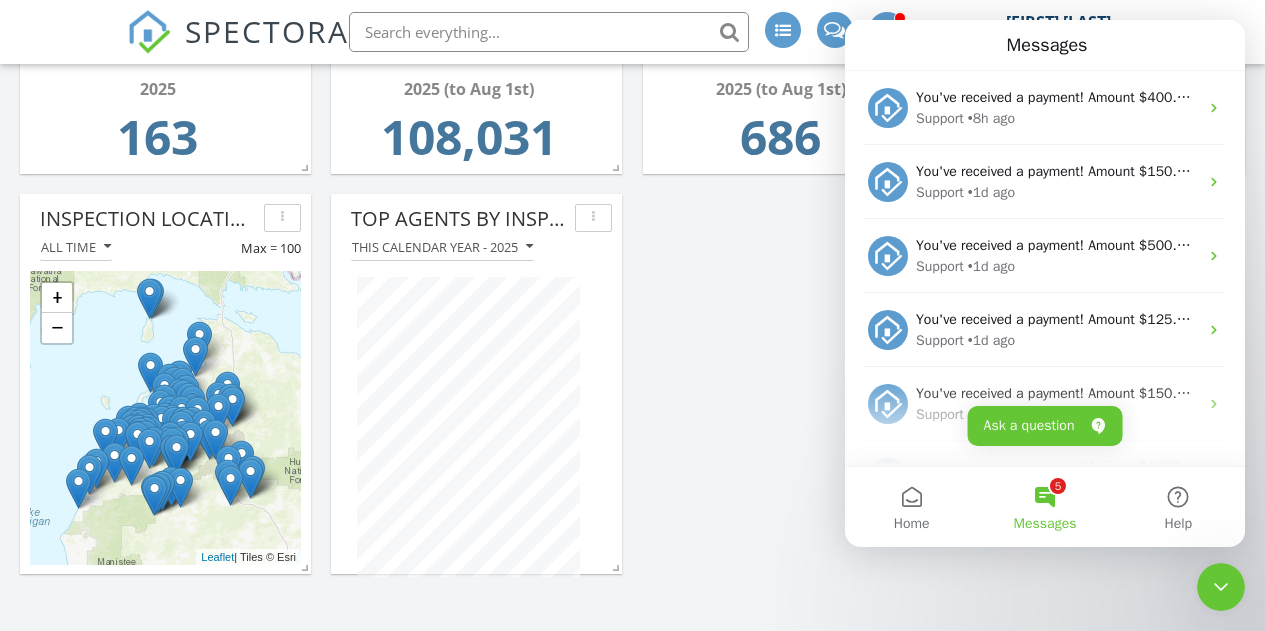 scroll, scrollTop: 0, scrollLeft: 0, axis: both 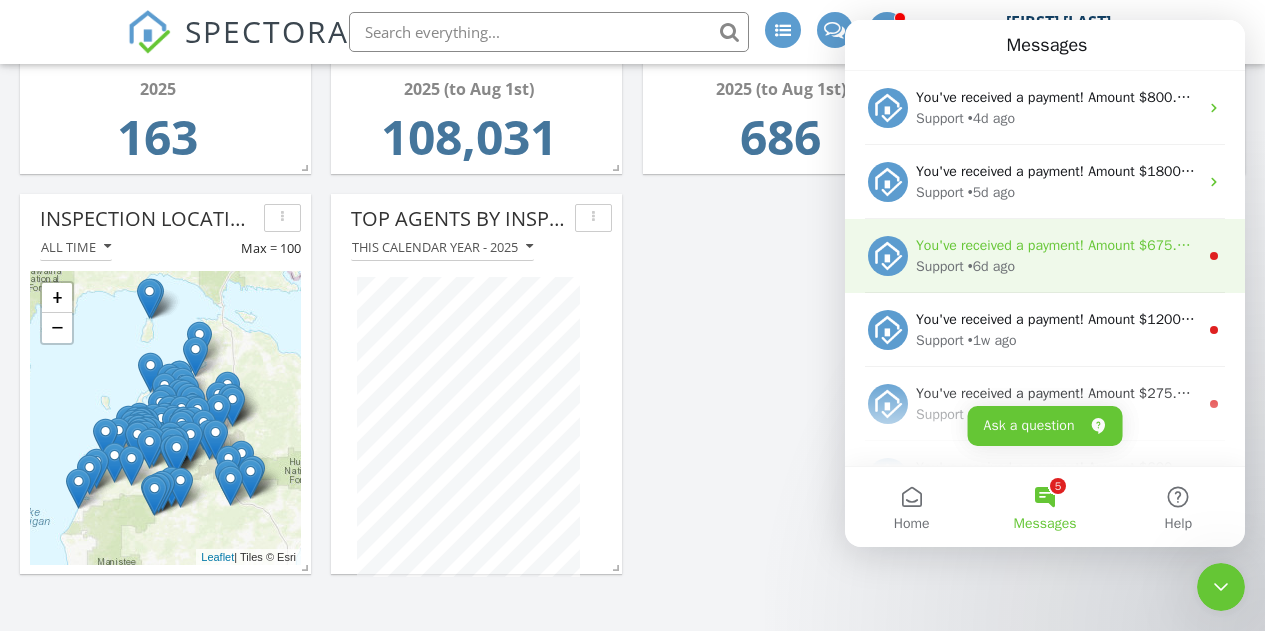 click on "You've received a payment!  Amount  $675.00  Fee  $18.86  Net  $656.14  Transaction #  pi_3Rp9GZK7snlDGpRF1LG5aaYq  Inspection  [NUMBER] [STREET], [CITY], [STATE] Payouts to your bank or debit card occur on a daily basis. Each payment usually takes two business days to process. You can view your pending payout amount here. If you have any questions reach out on our chat bubble at app.spectora.com." at bounding box center [2177, 245] 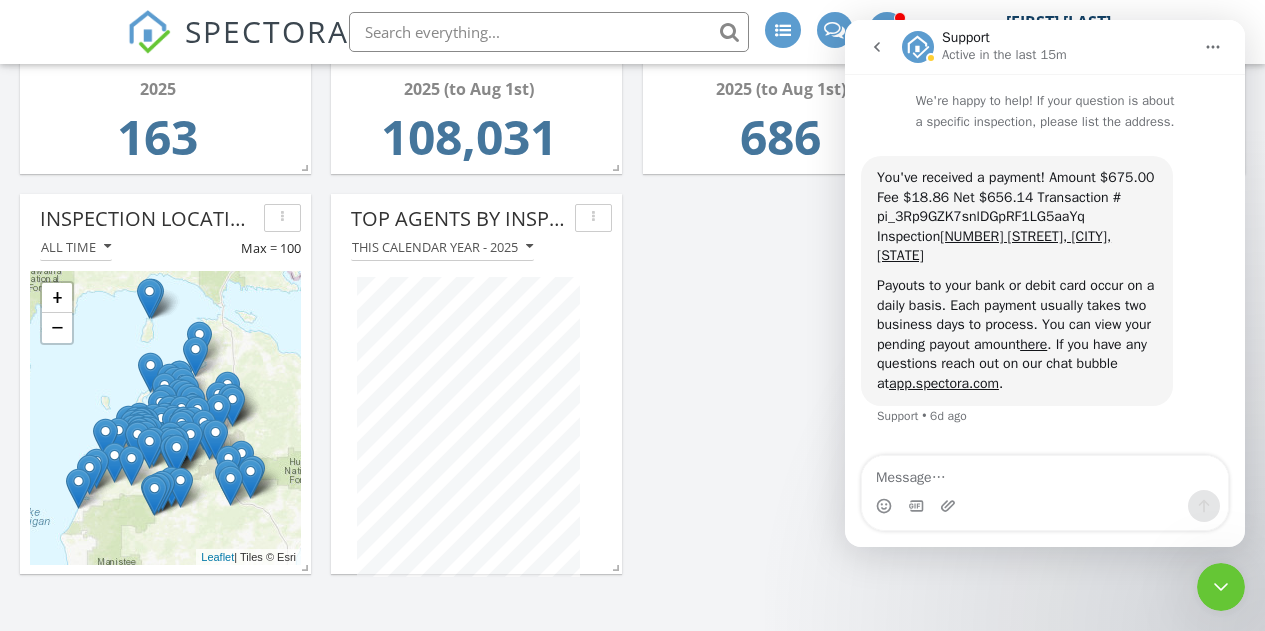 click 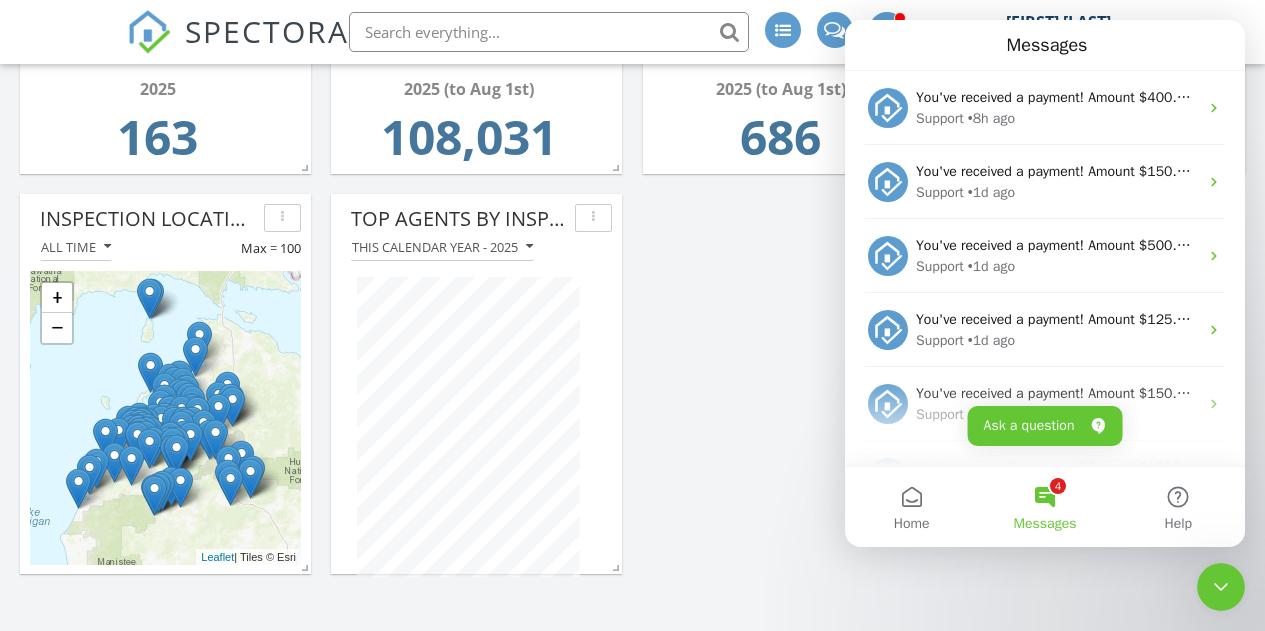 scroll, scrollTop: 0, scrollLeft: 0, axis: both 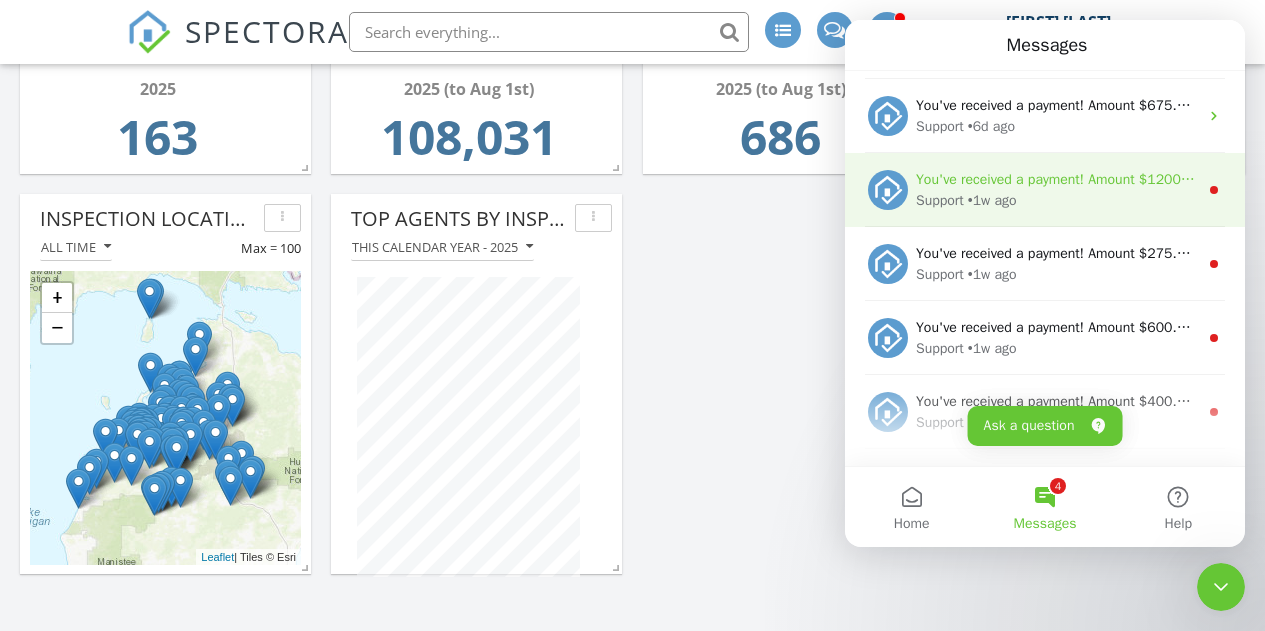 click on "Support •  1w ago" at bounding box center (1057, 200) 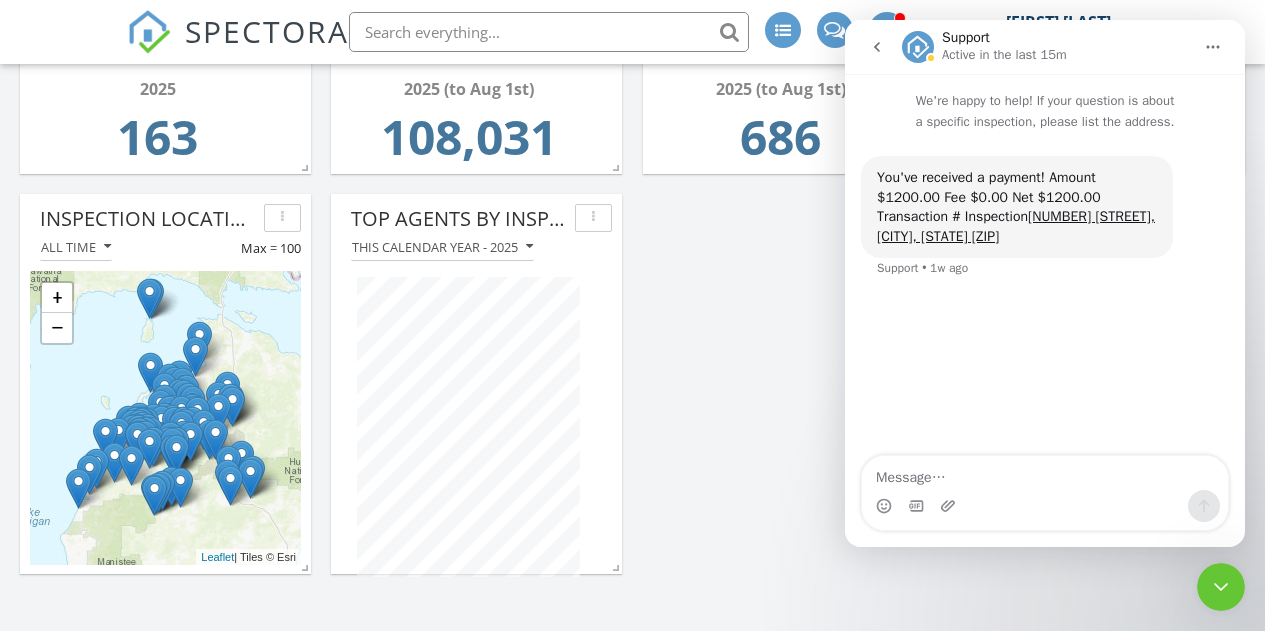 click 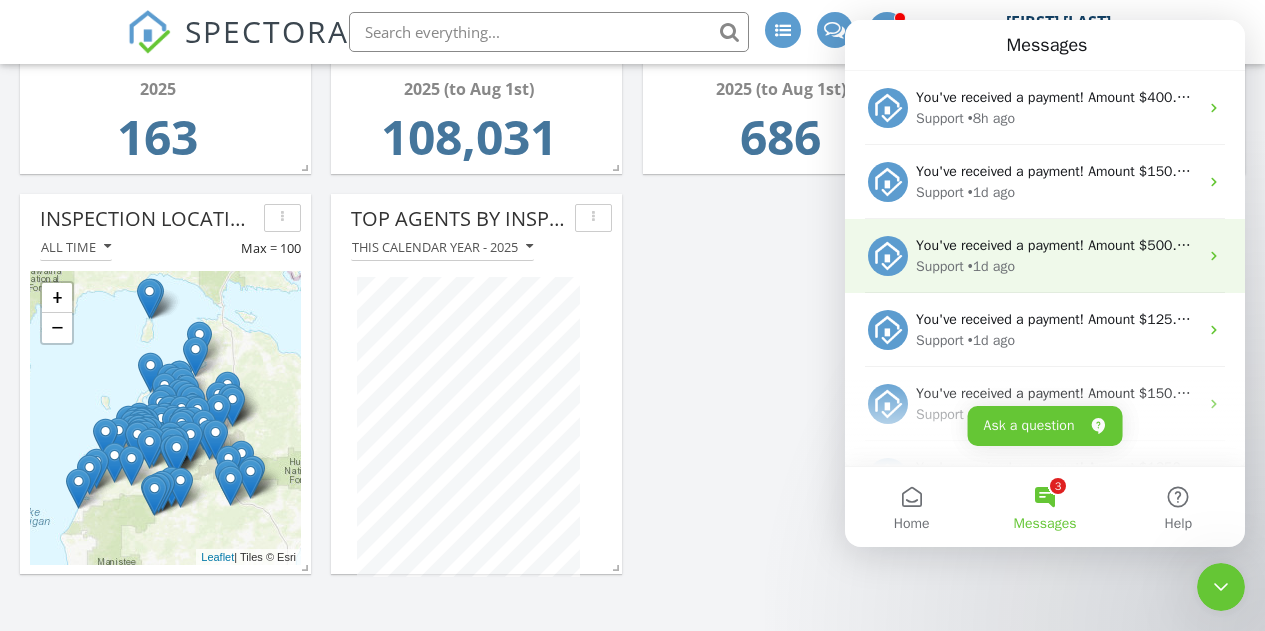 scroll, scrollTop: 0, scrollLeft: 0, axis: both 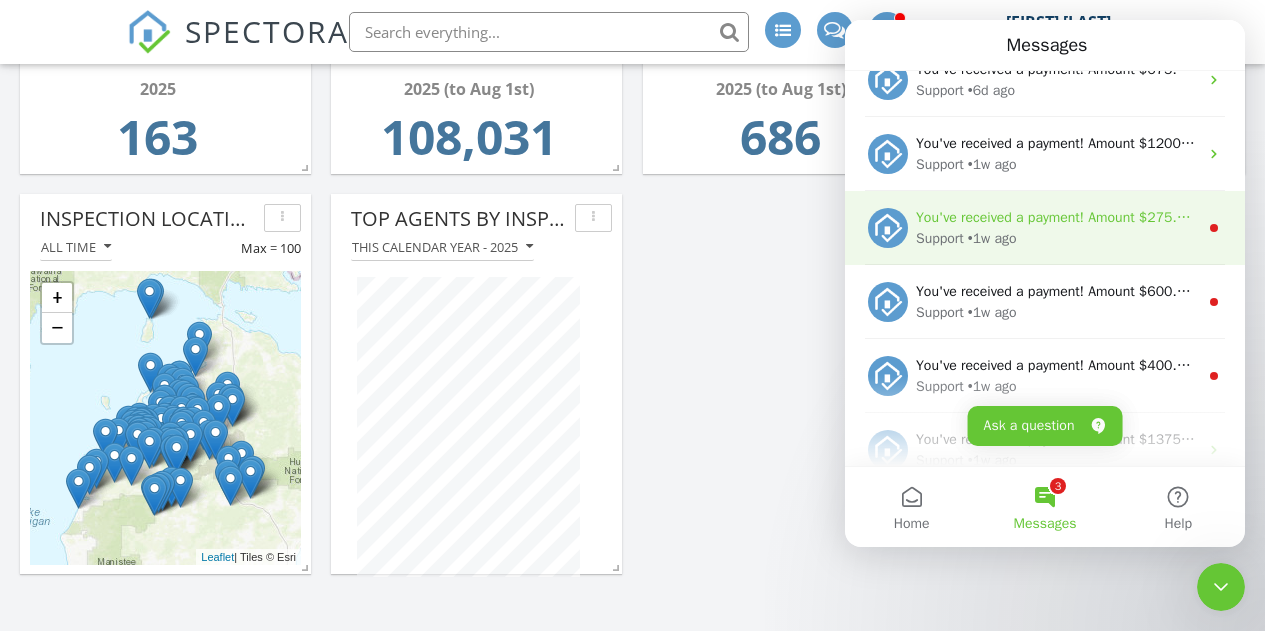 click on "You've received a payment!  Amount  $275.00  Fee  $7.86  Net  $267.14  Transaction #  pi_3RoVGGK7snlDGpRF0lj01696  Inspection  [NUMBER] [STREET], [CITY], [STATE] [ZIP] Payouts to your bank or debit card occur on a daily basis. Each payment usually takes two business days to process. You can view your pending payout amount here. If you have any questions reach out on our chat bubble at app.spectora.com." at bounding box center [2186, 217] 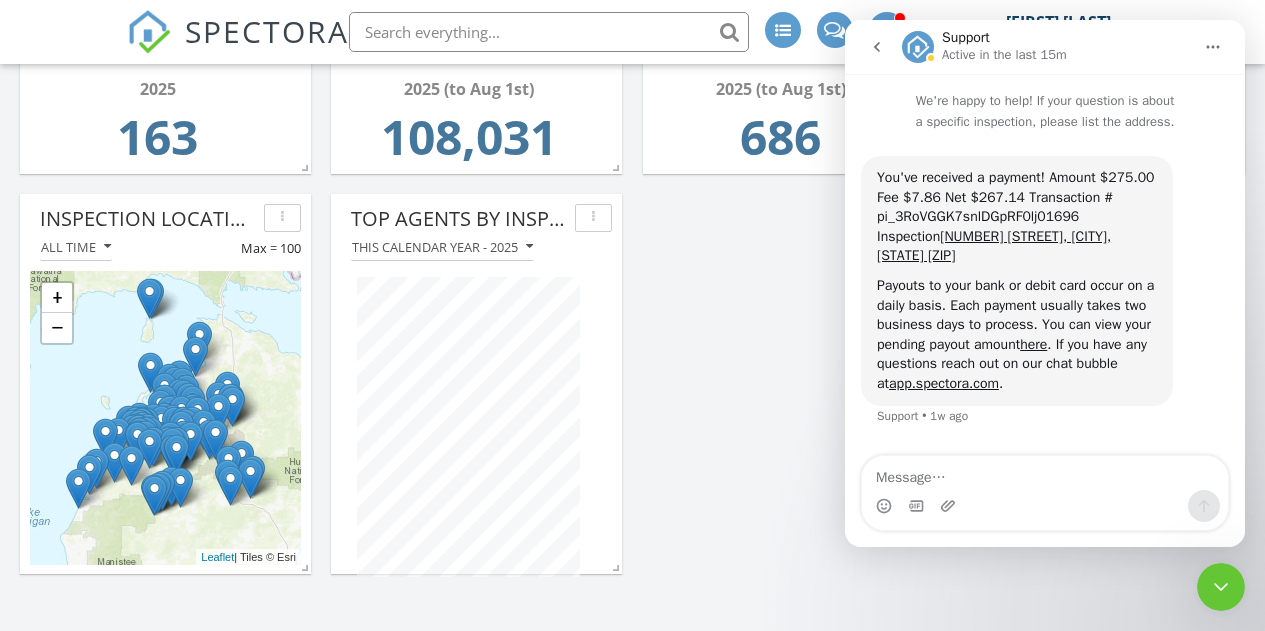 click 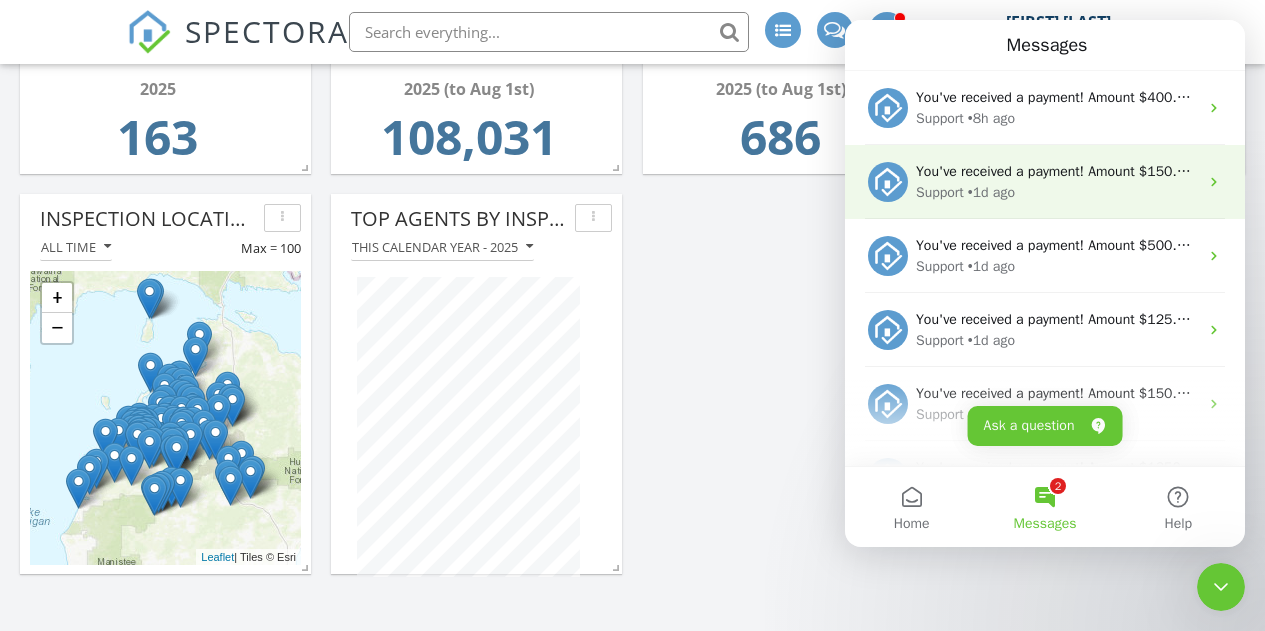 scroll, scrollTop: 25, scrollLeft: 0, axis: vertical 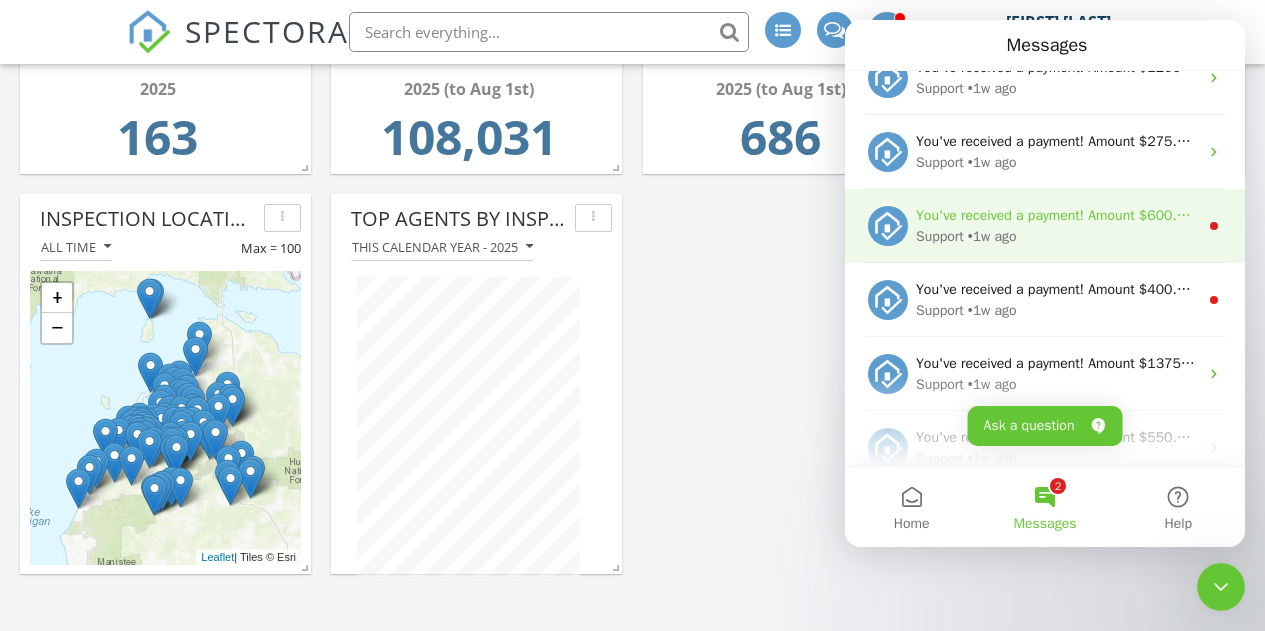 click on "You've received a payment!  Amount  $600.00  Fee  $16.80  Net  $583.20  Transaction #  pi_3Ro9SkK7snlDGpRF0Ij6Iqcn  Inspection  [NUMBER] [STREET], [CITY], [STATE] Payouts to your bank or debit card occur on a daily basis. Each payment usually takes two business days to process. You can view your pending payout amount here. If you have any questions reach out on our chat bubble at app.spectora.com." at bounding box center (1057, 215) 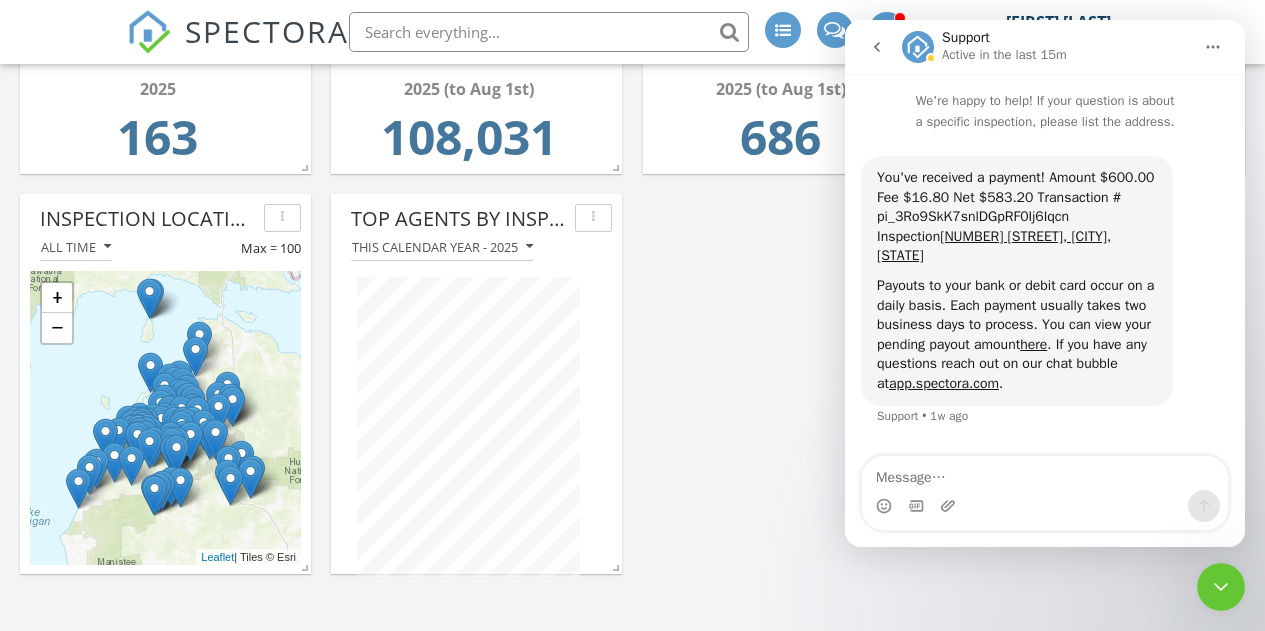 click 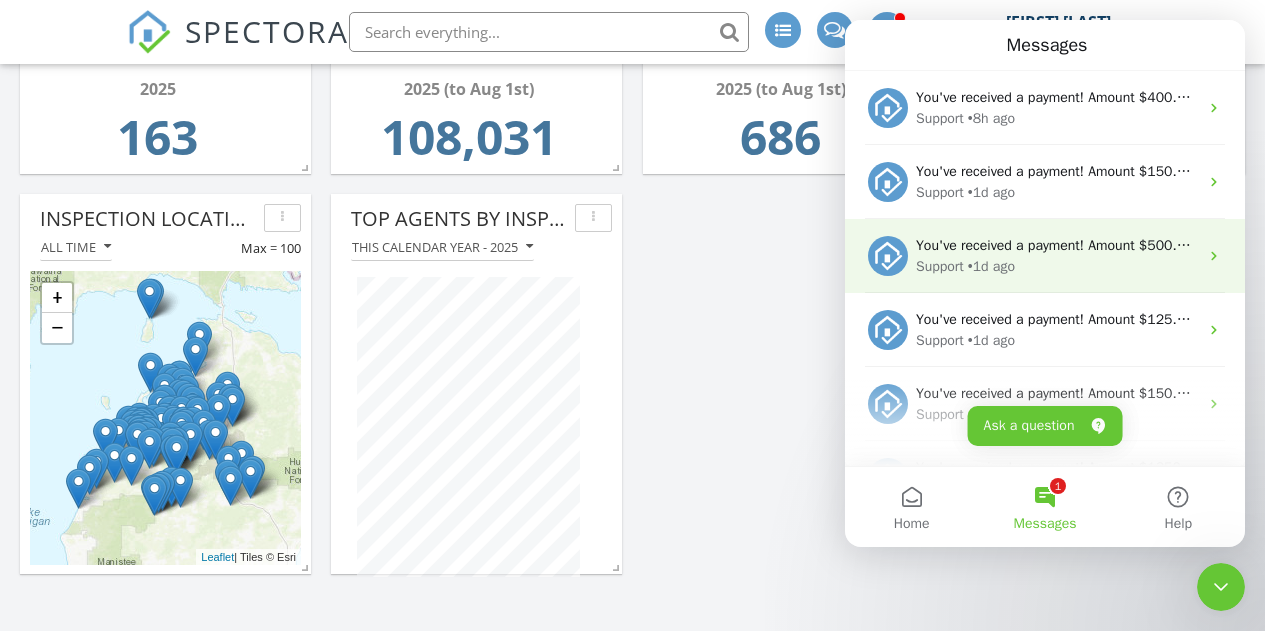 scroll, scrollTop: 0, scrollLeft: 0, axis: both 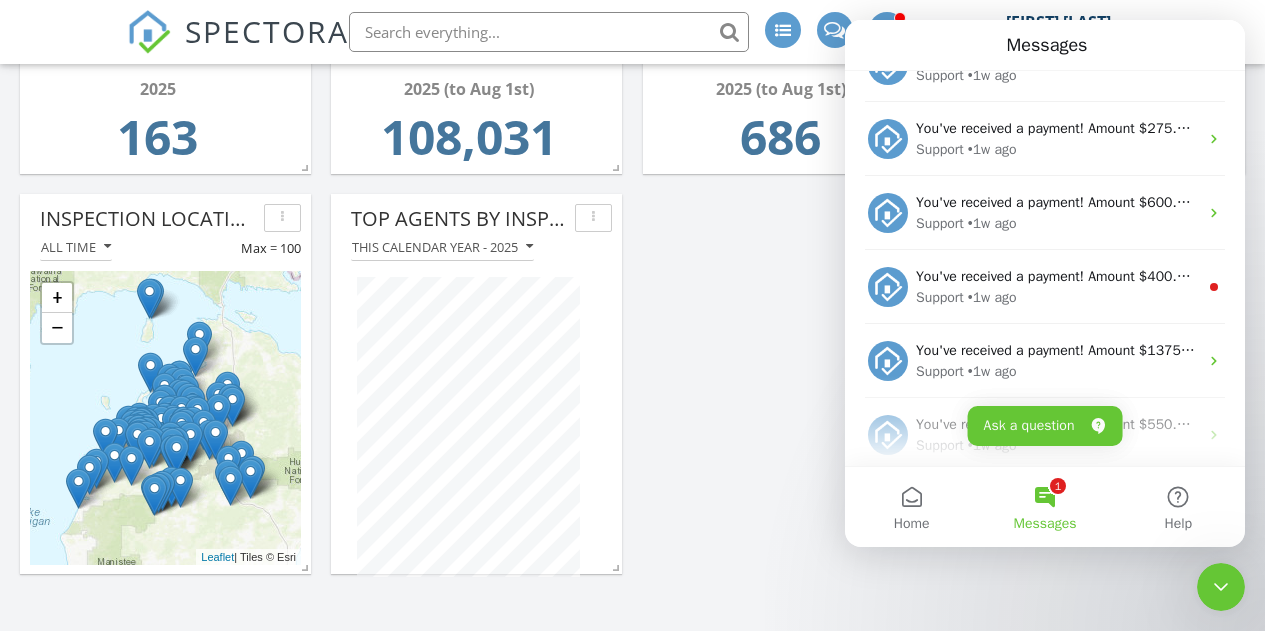 click on "You've received a payment!  Amount  $400.00  Fee  $11.30  Net  $388.70  Transaction #  pi_3Ro7hdK7snlDGpRF0yKQmYtB  Inspection  [NUMBER] [STREET], [CITY], [STATE] Payouts to your bank or debit card occur on a daily basis. Each payment usually takes two business days to process. You can view your pending payout amount here. If you have any questions reach out on our chat bubble at app.spectora.com." at bounding box center (2177, 276) 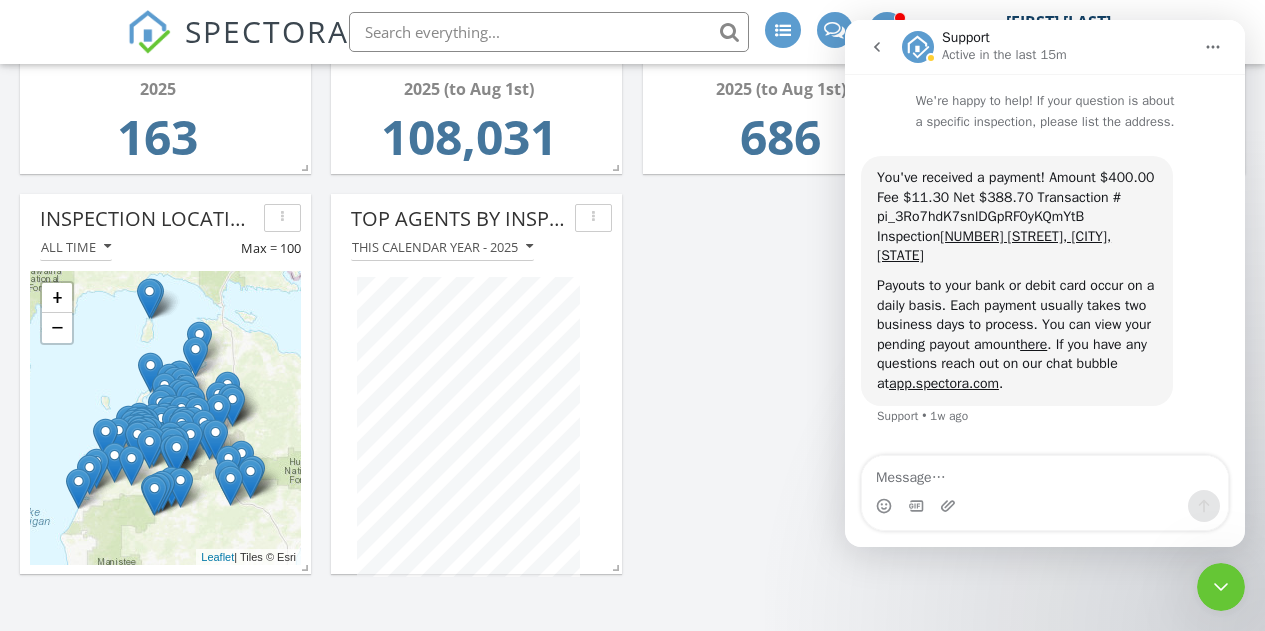 click 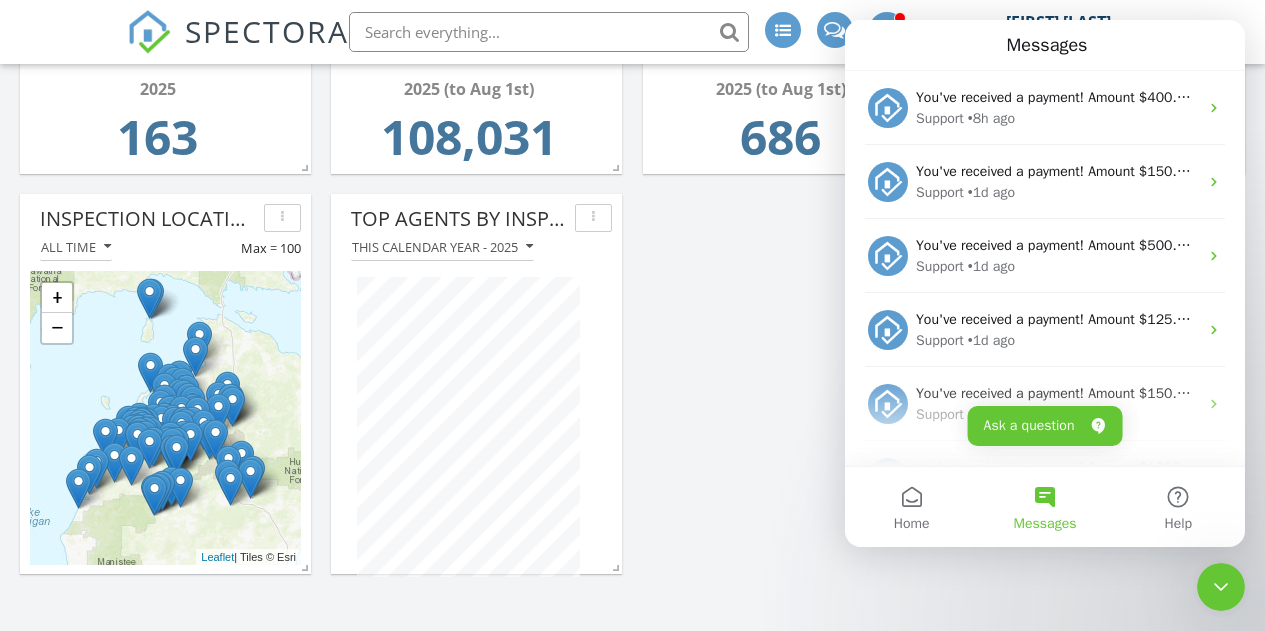 scroll, scrollTop: 0, scrollLeft: 0, axis: both 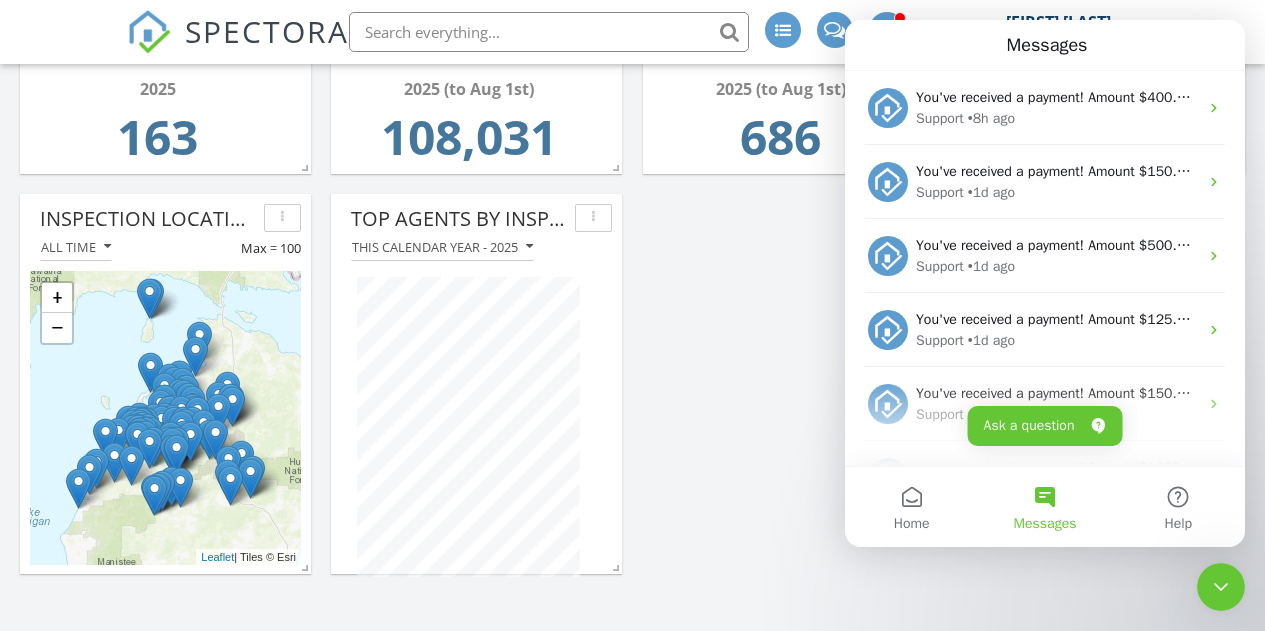 click on "Payments Received
Last calendar year - 2024
2024
124,170
Inspection Count
This calendar year - 2025
2025
163
Inspections
By month
Top Agents by Inspection Count
This calendar year - 2025
Inspection Locations
All time
Max = 100
+ − Leaflet  | Tiles © Esri
Average Inspection Price
YTD - 2025 (to Aug 1st)
2025 (to Aug 1st)
686
Inspection Count
Last calendar year - 2024
2024" at bounding box center [632, 1009] 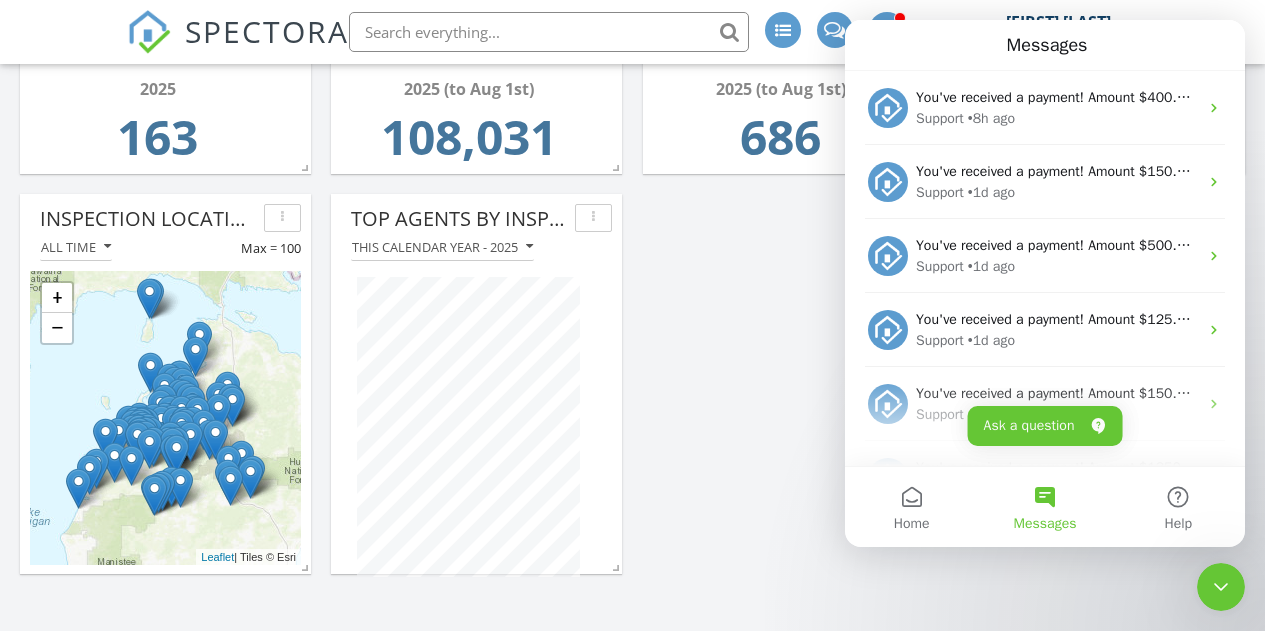 click 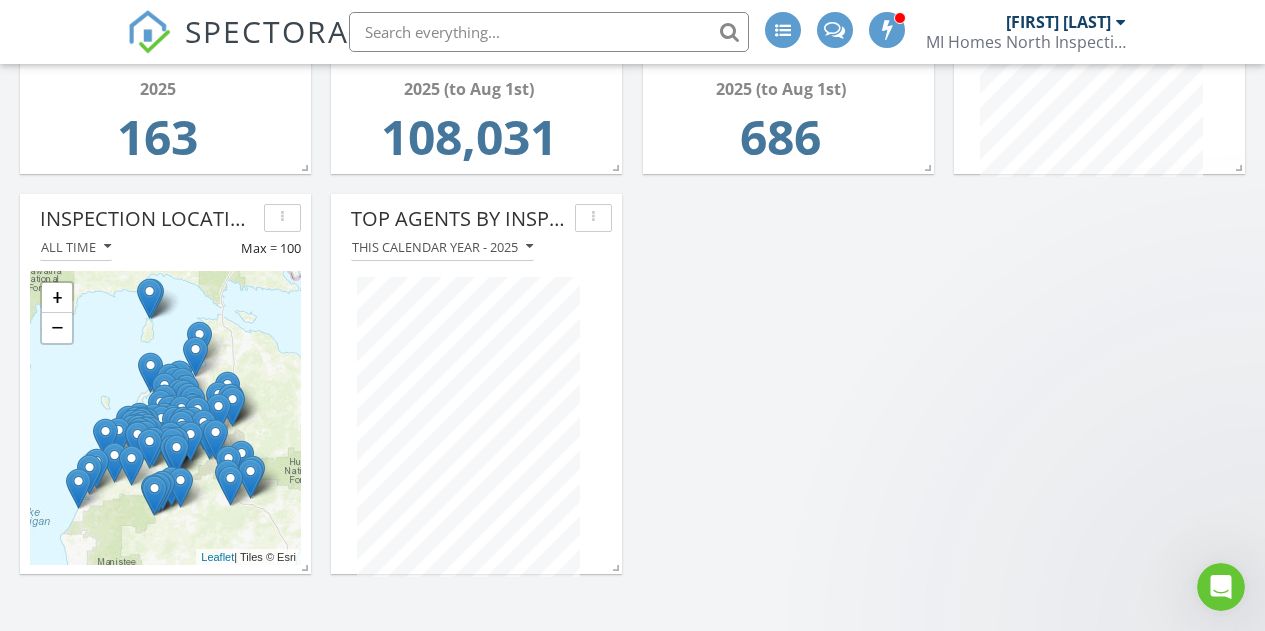 scroll, scrollTop: 0, scrollLeft: 0, axis: both 